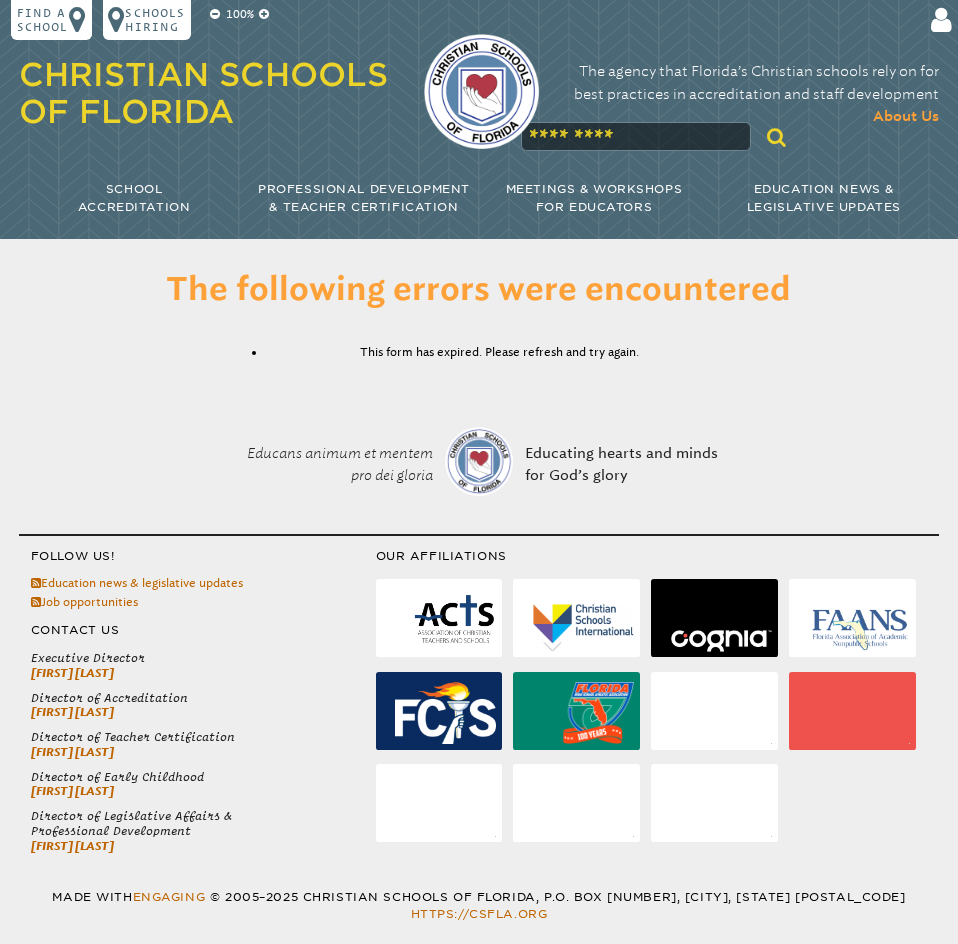 scroll, scrollTop: 0, scrollLeft: 0, axis: both 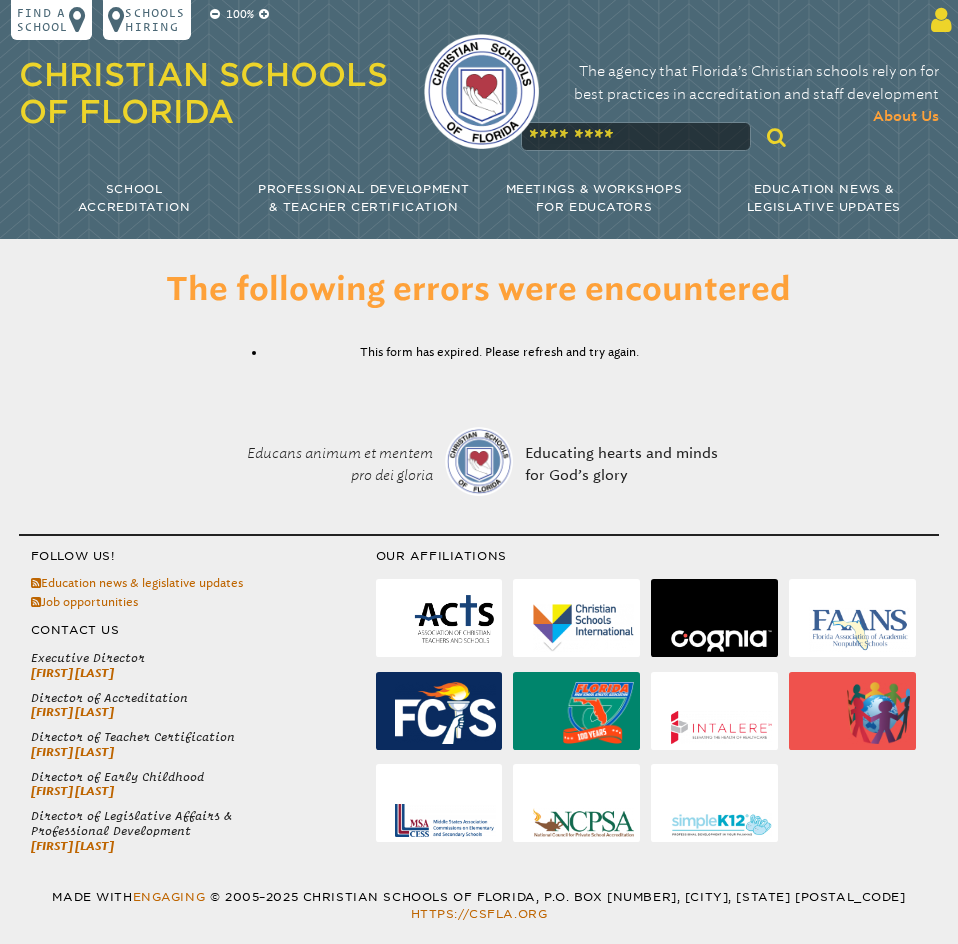 type on "**********" 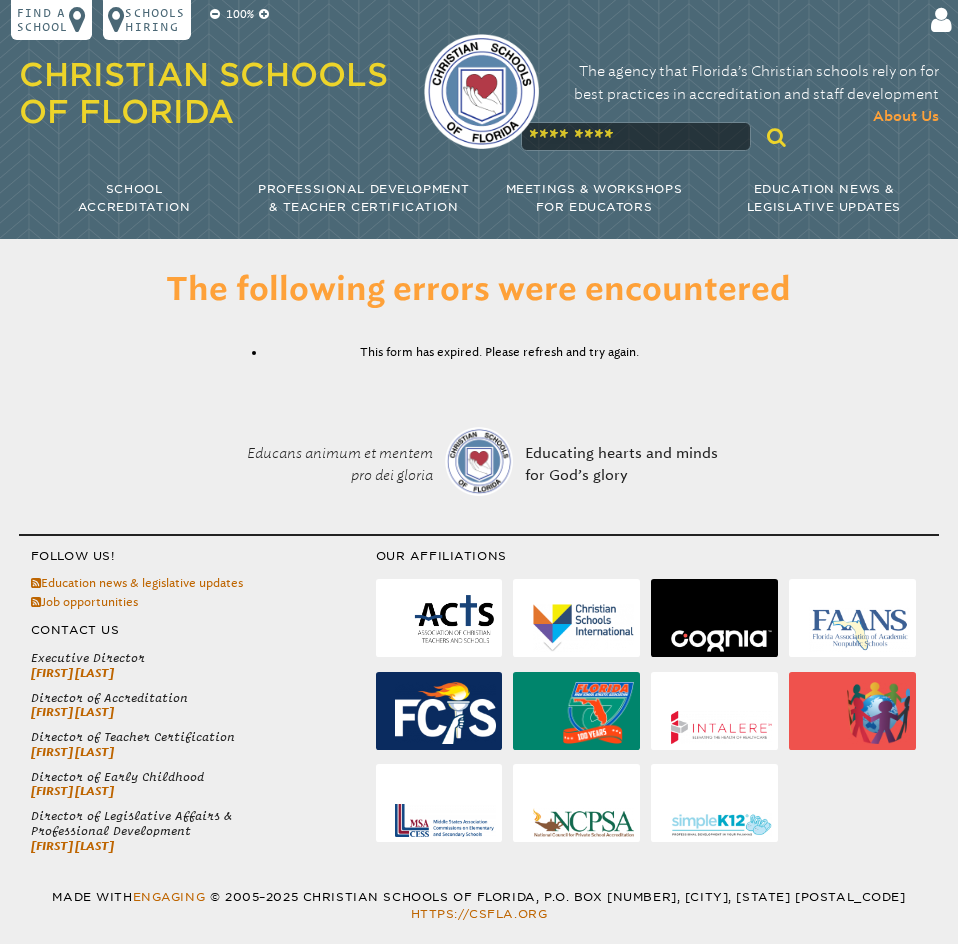click at bounding box center (939, 20) 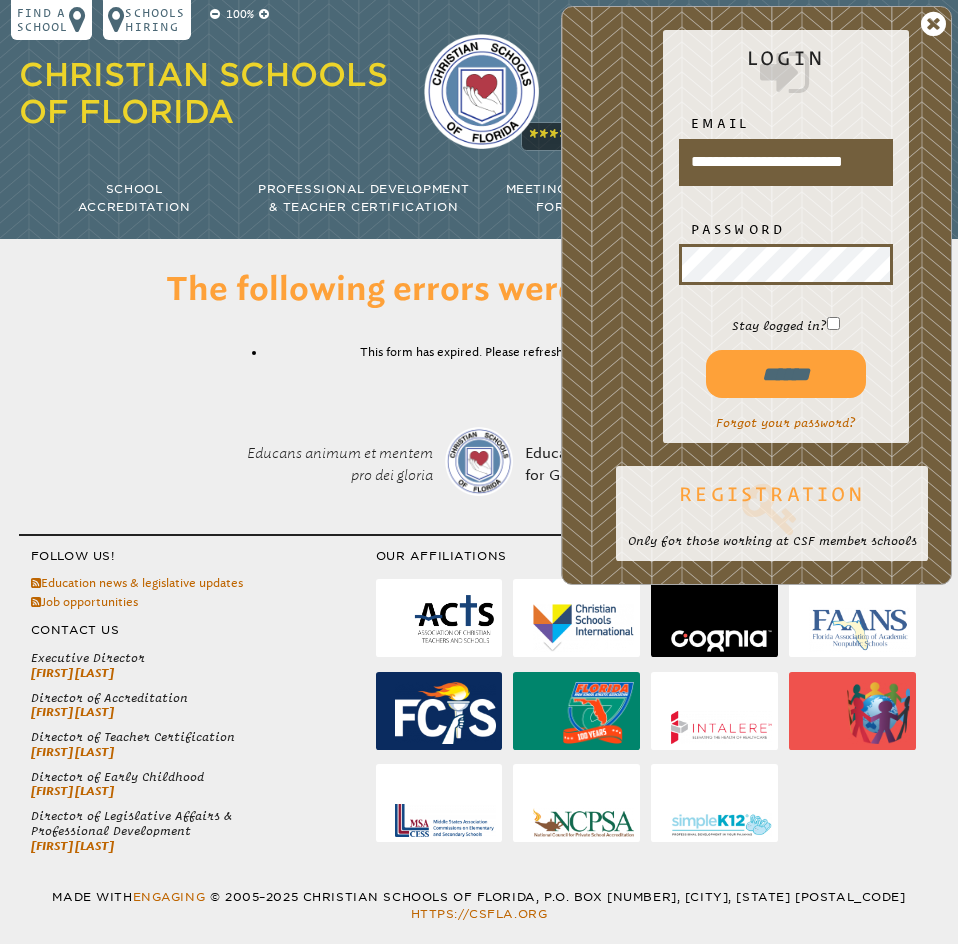 click at bounding box center [772, 508] 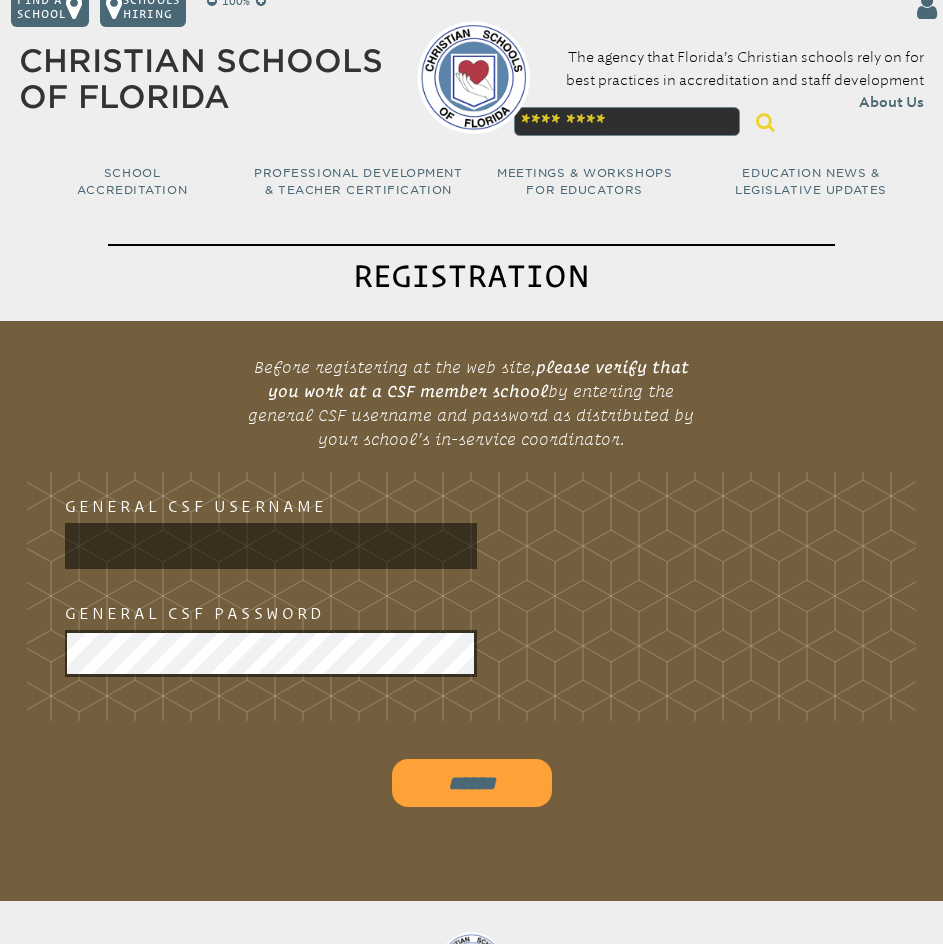 scroll, scrollTop: 100, scrollLeft: 0, axis: vertical 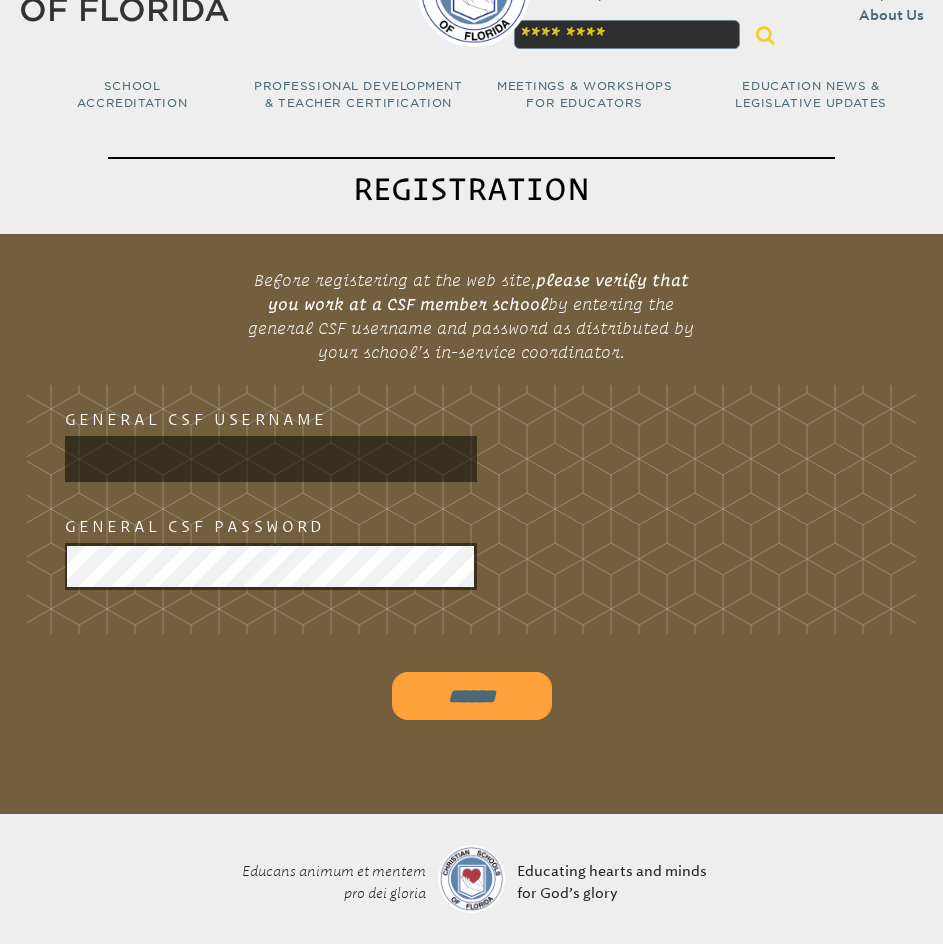 type on "**********" 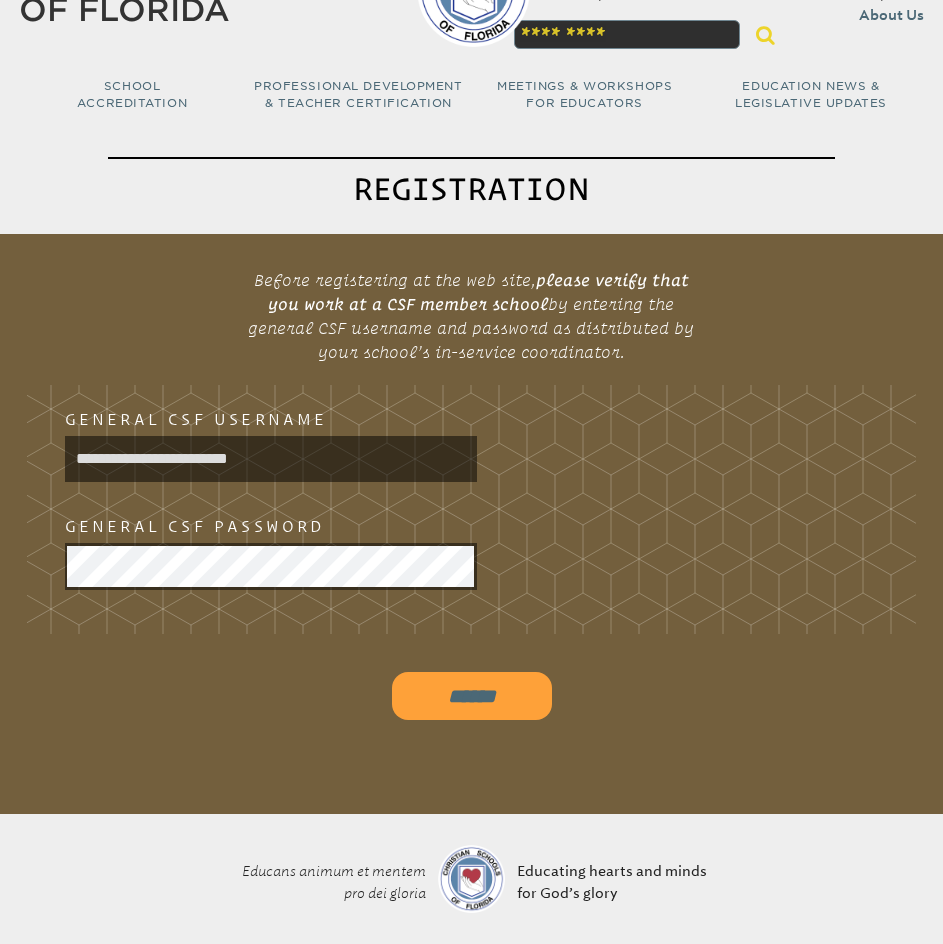 click on "******" at bounding box center [472, 696] 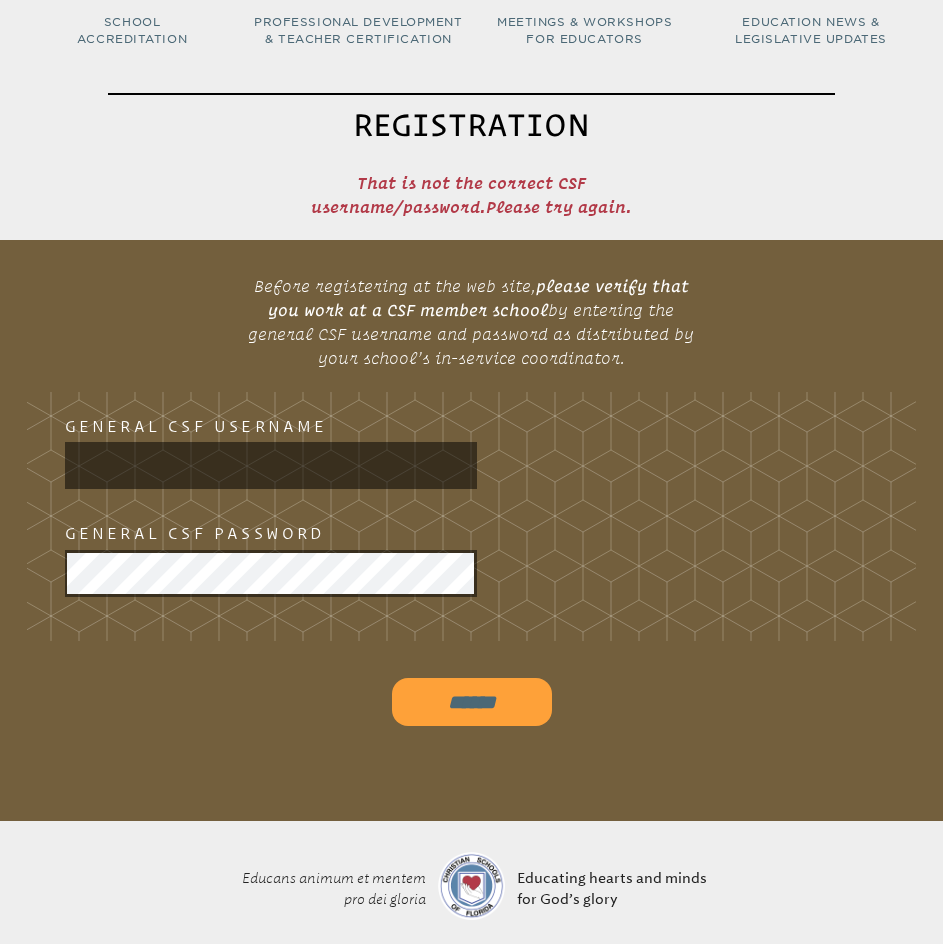 scroll, scrollTop: 200, scrollLeft: 0, axis: vertical 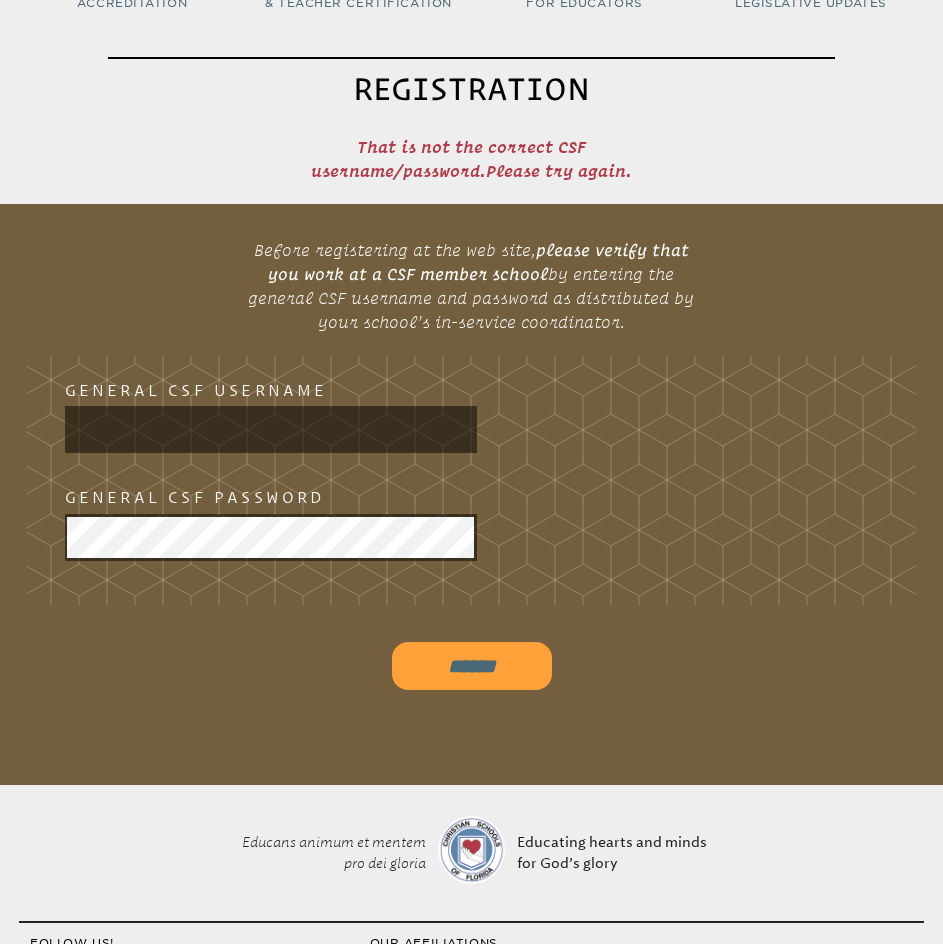 type on "**********" 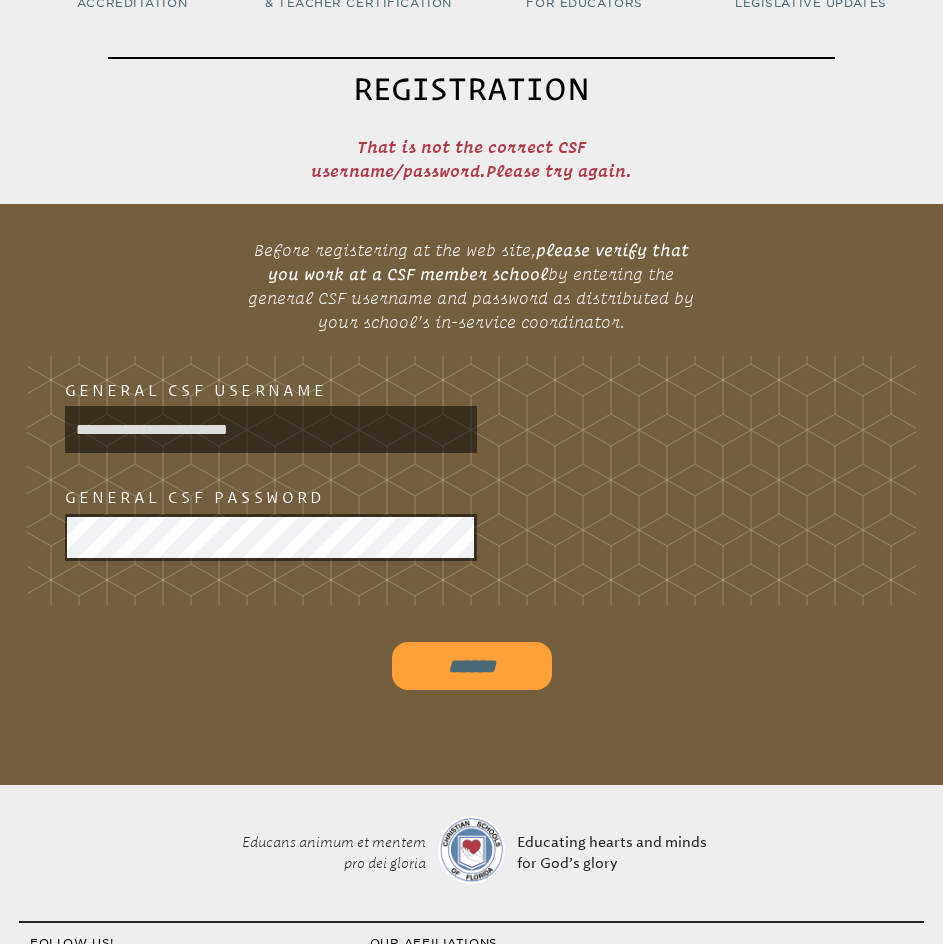 click on "**********" at bounding box center [471, 480] 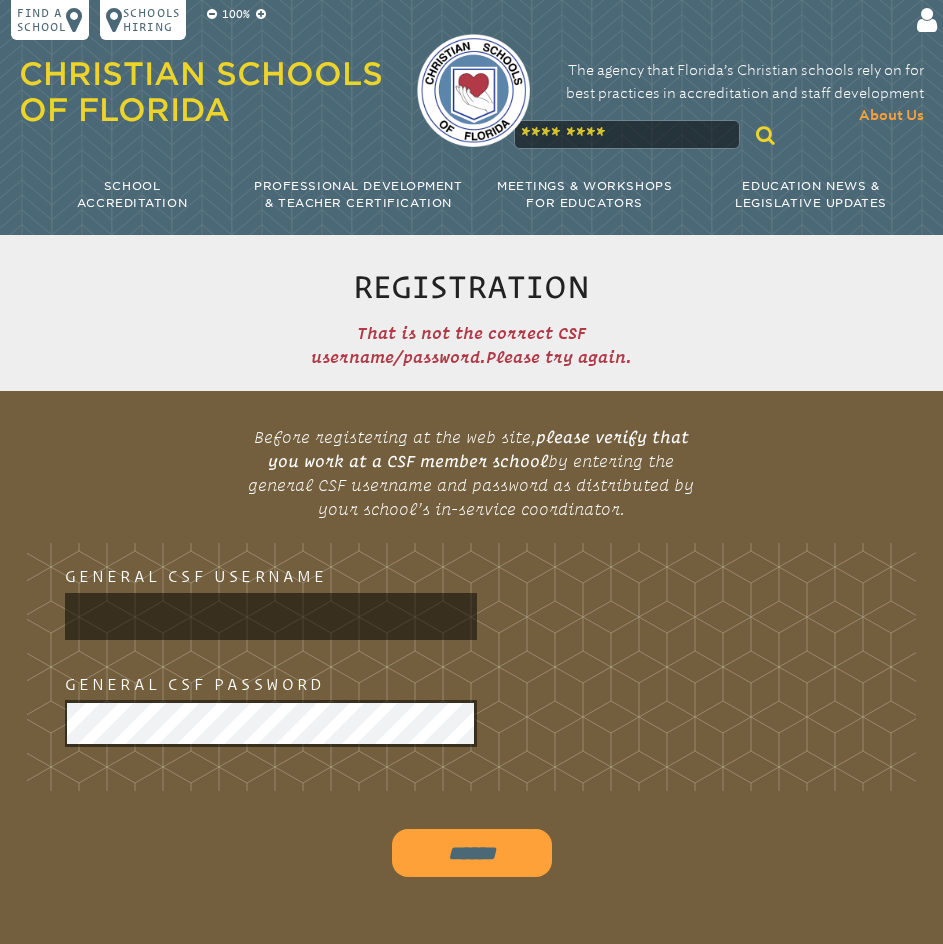 scroll, scrollTop: 182, scrollLeft: 0, axis: vertical 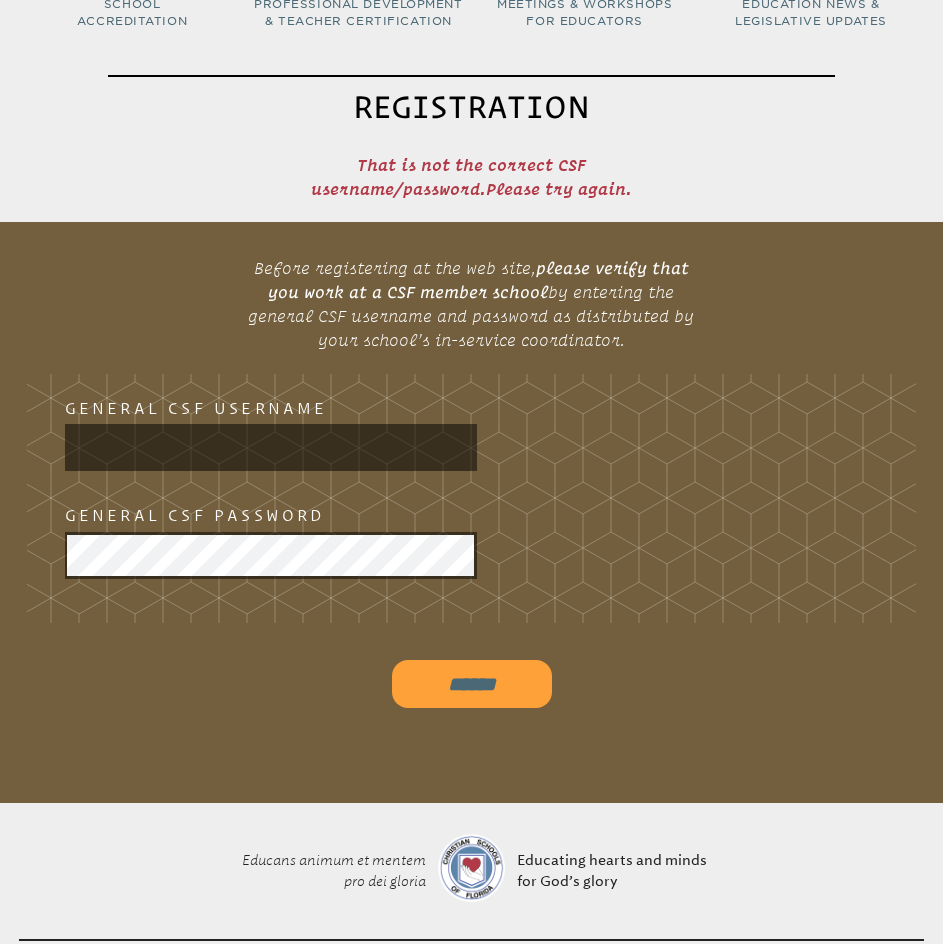 type on "**********" 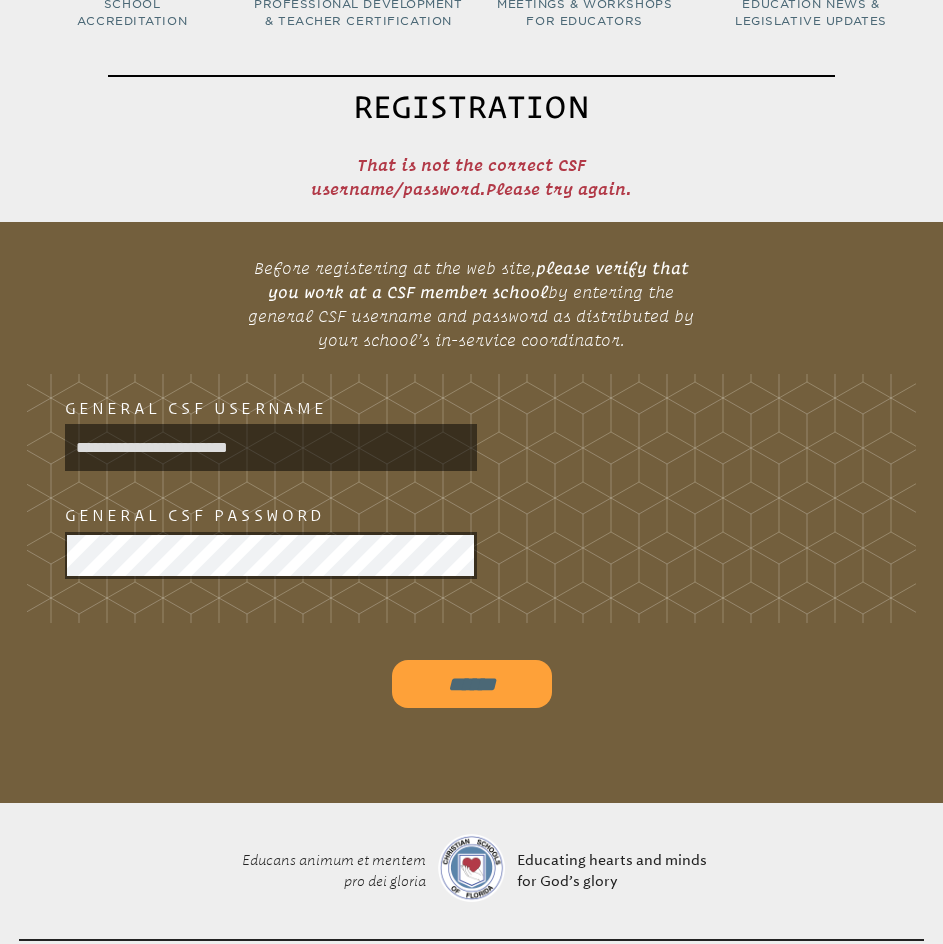 click on "******" at bounding box center (472, 684) 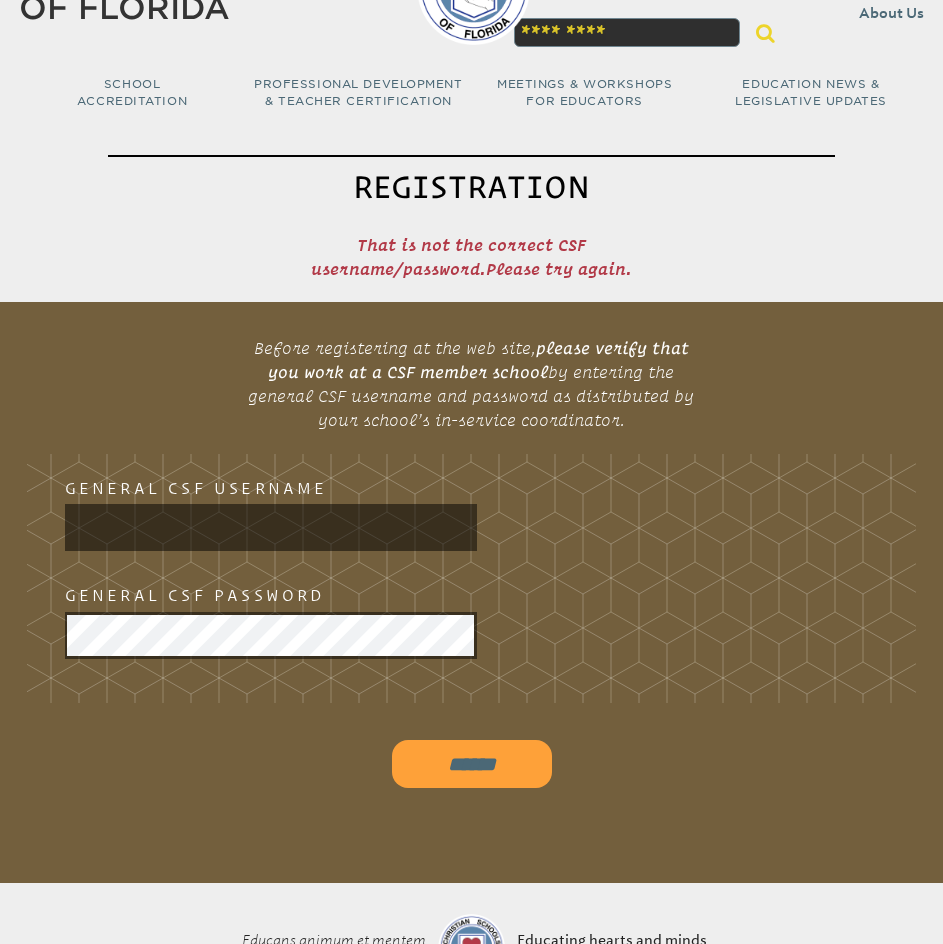 scroll, scrollTop: 0, scrollLeft: 0, axis: both 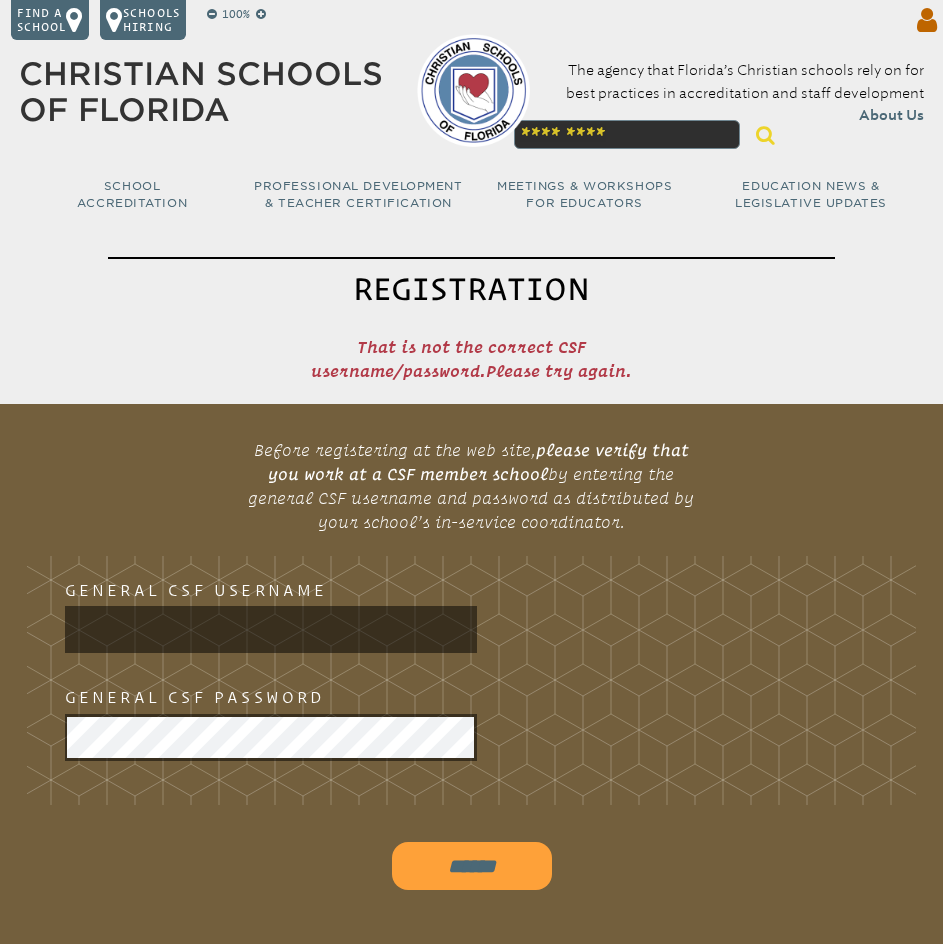 type on "**********" 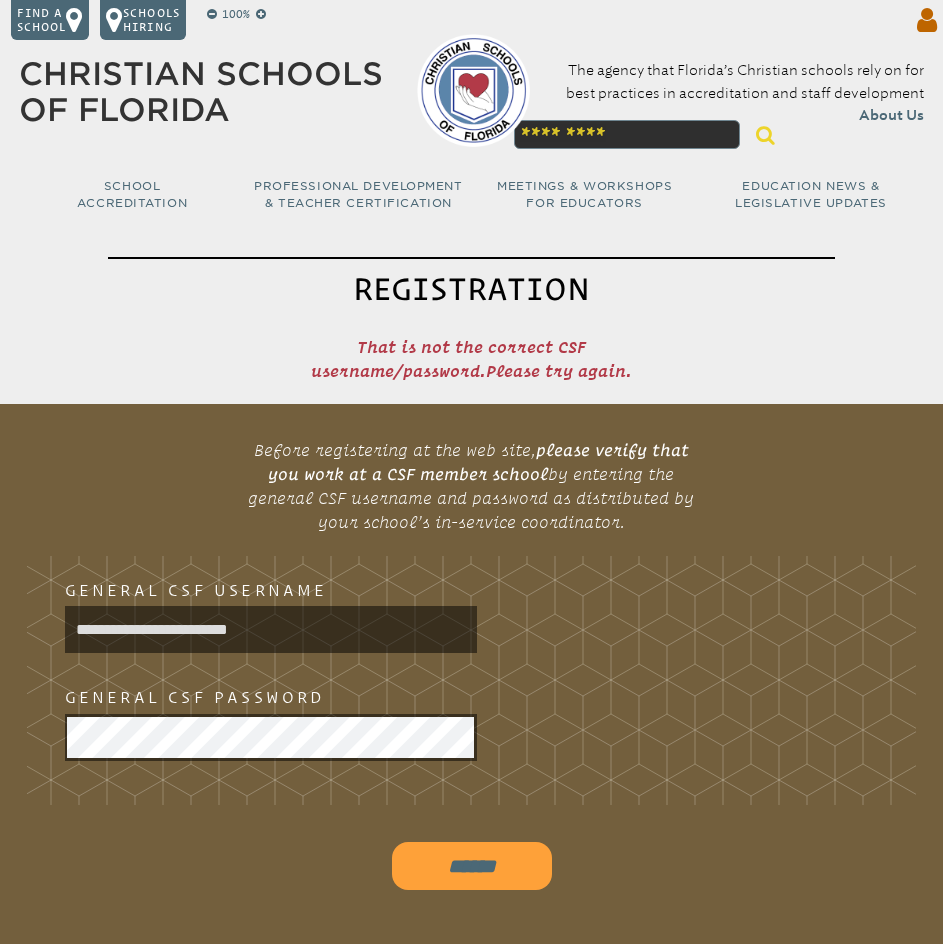 click at bounding box center [925, 20] 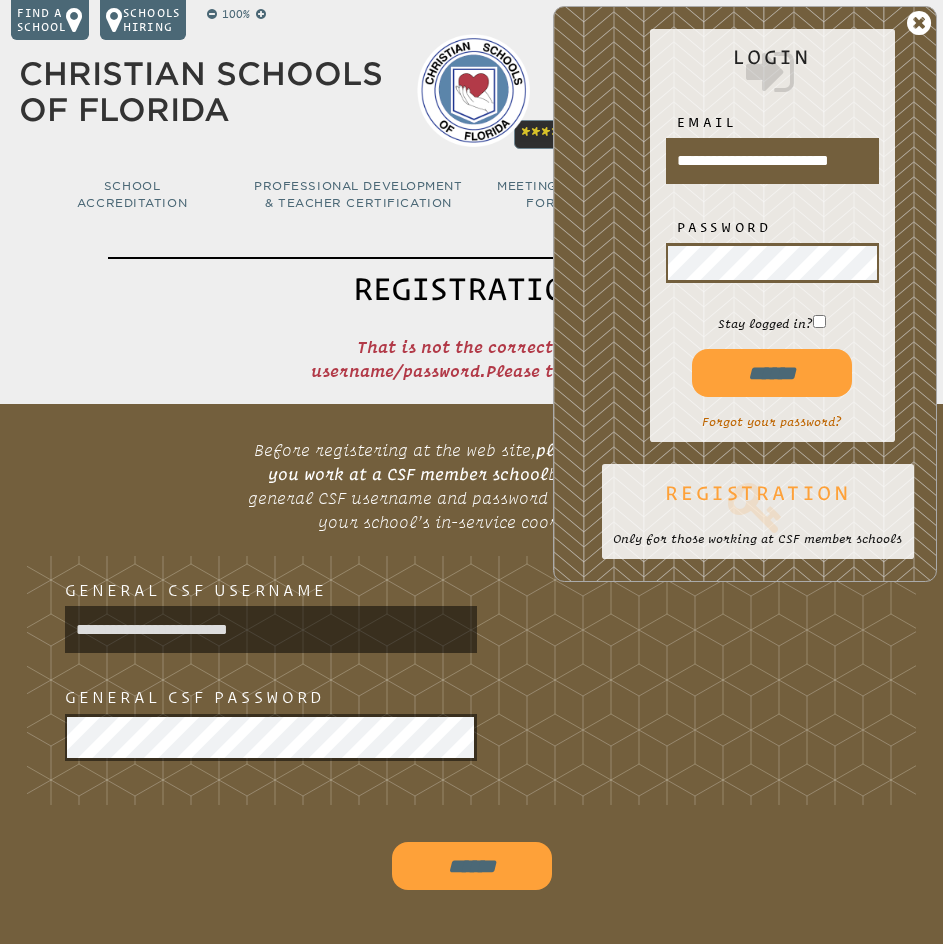 click at bounding box center (757, 507) 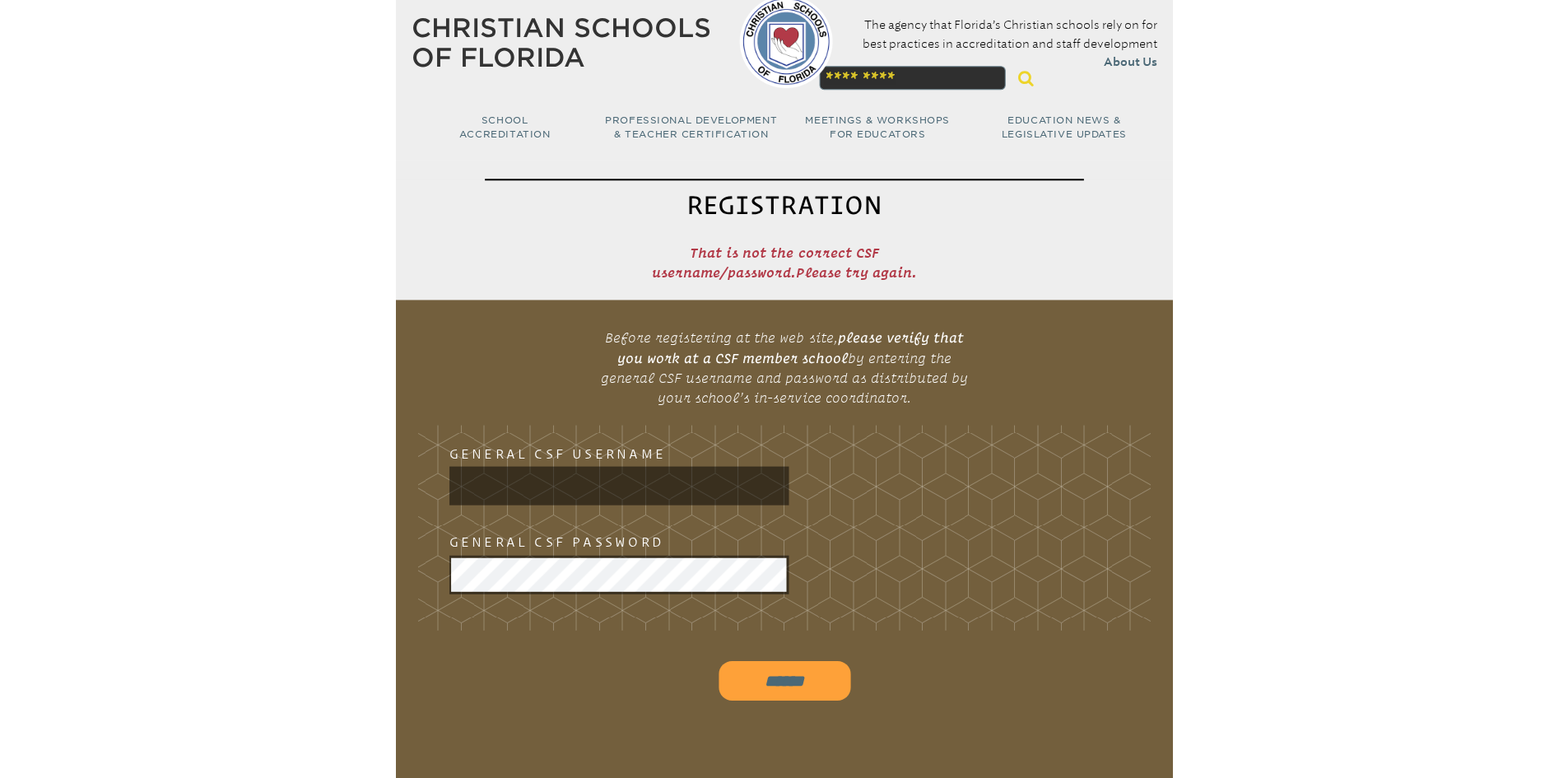 scroll, scrollTop: 0, scrollLeft: 0, axis: both 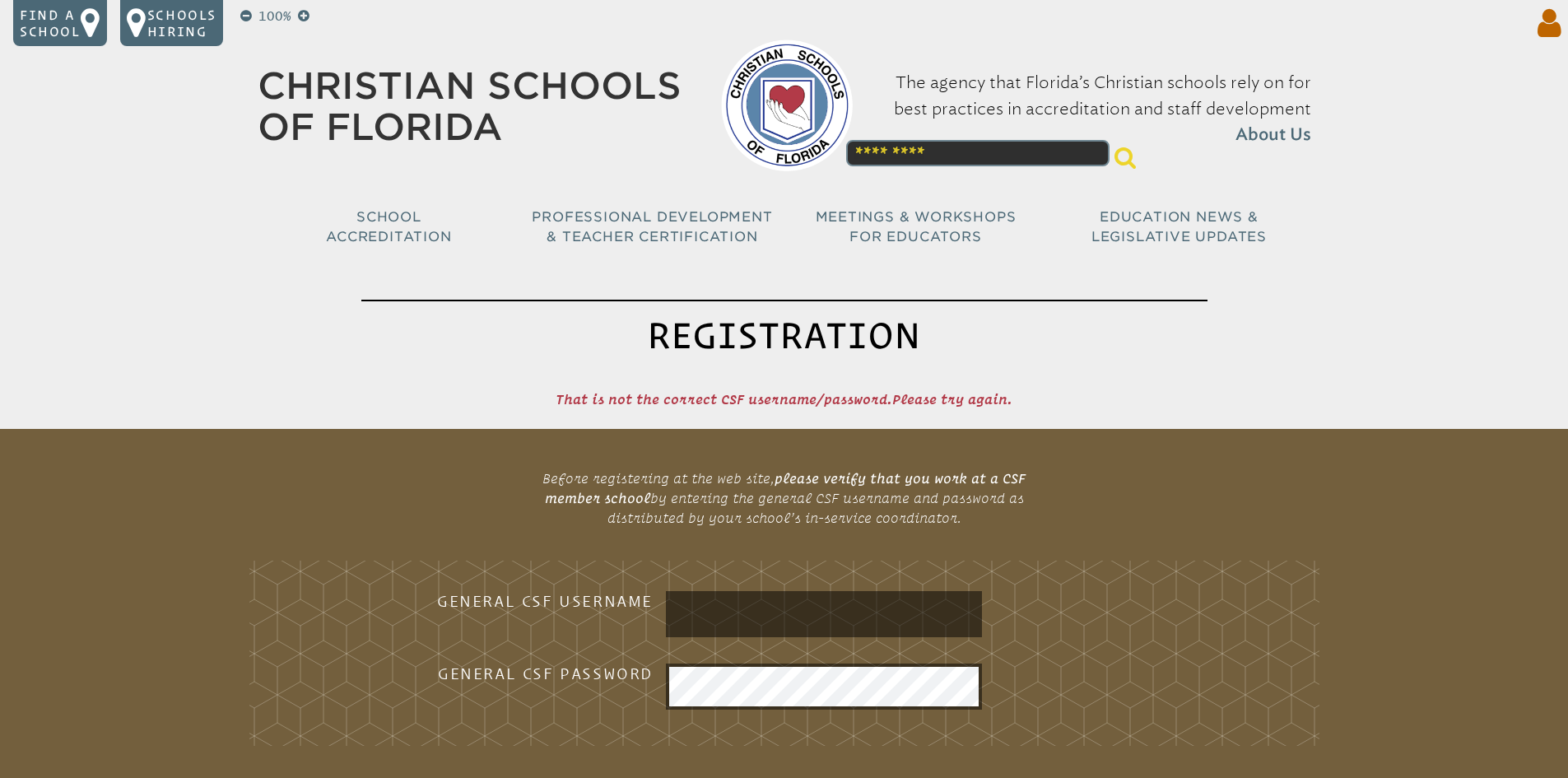 type on "**********" 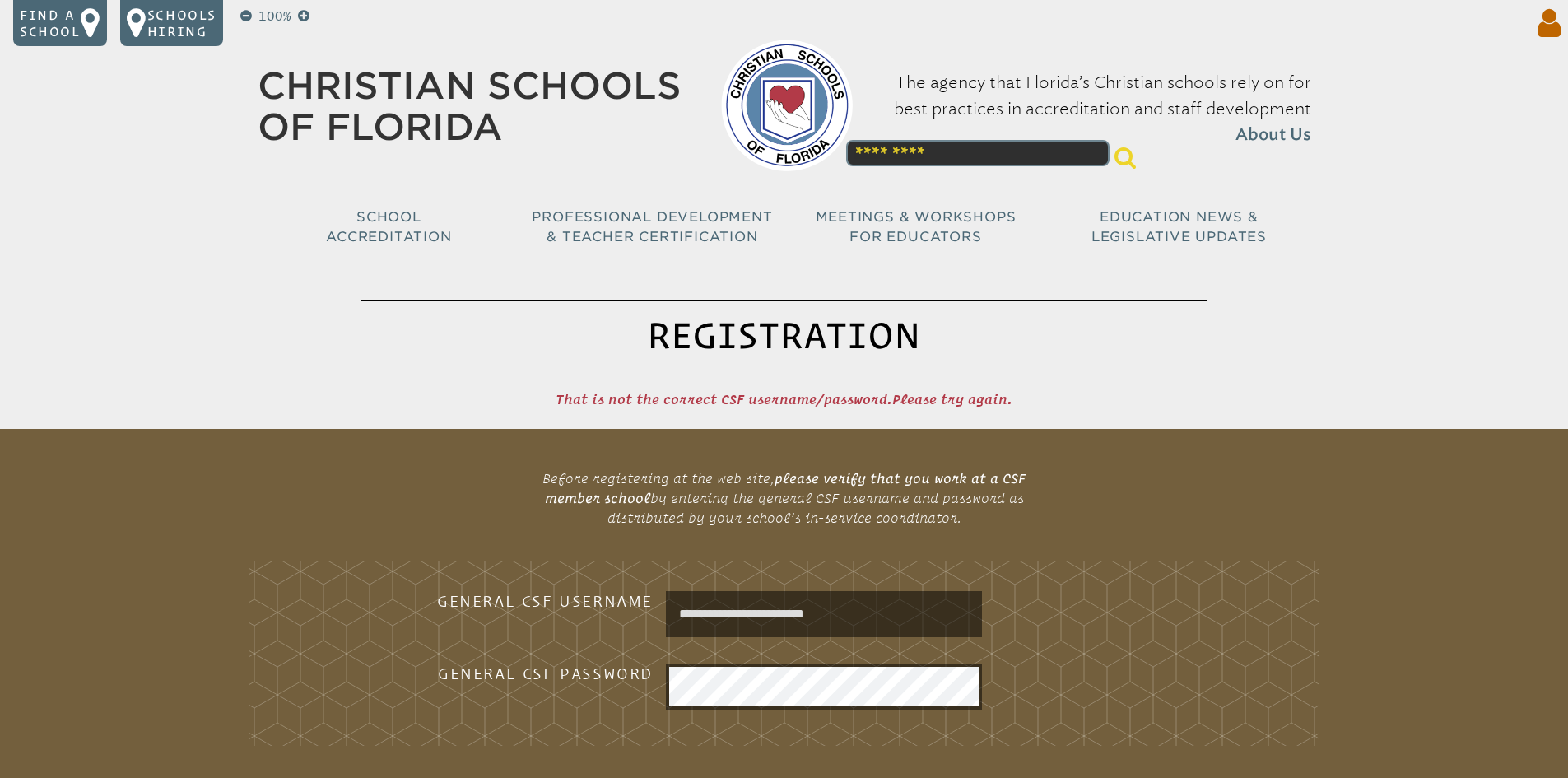 click at bounding box center (1433, 23) 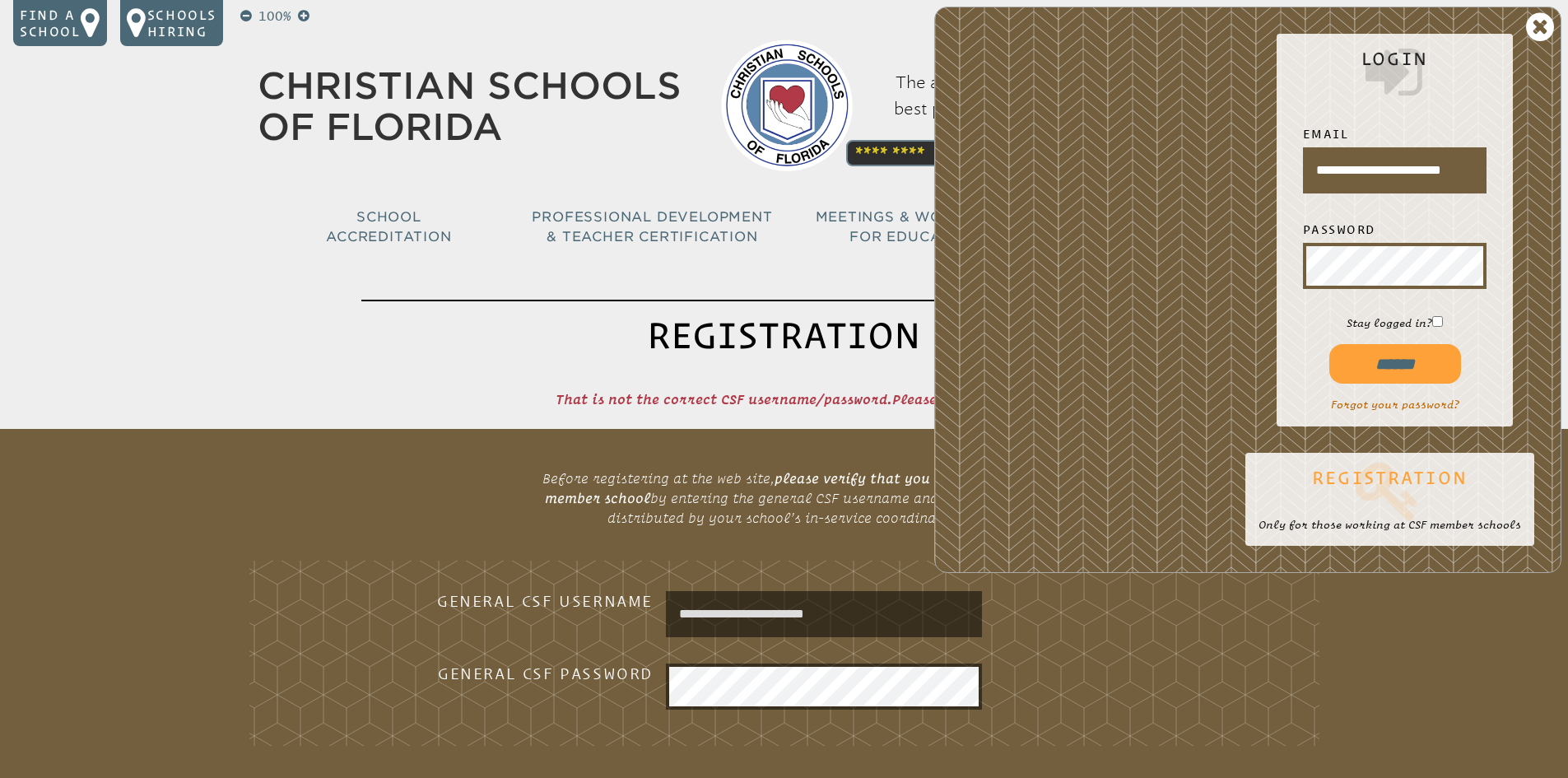 click at bounding box center (1389, 491) 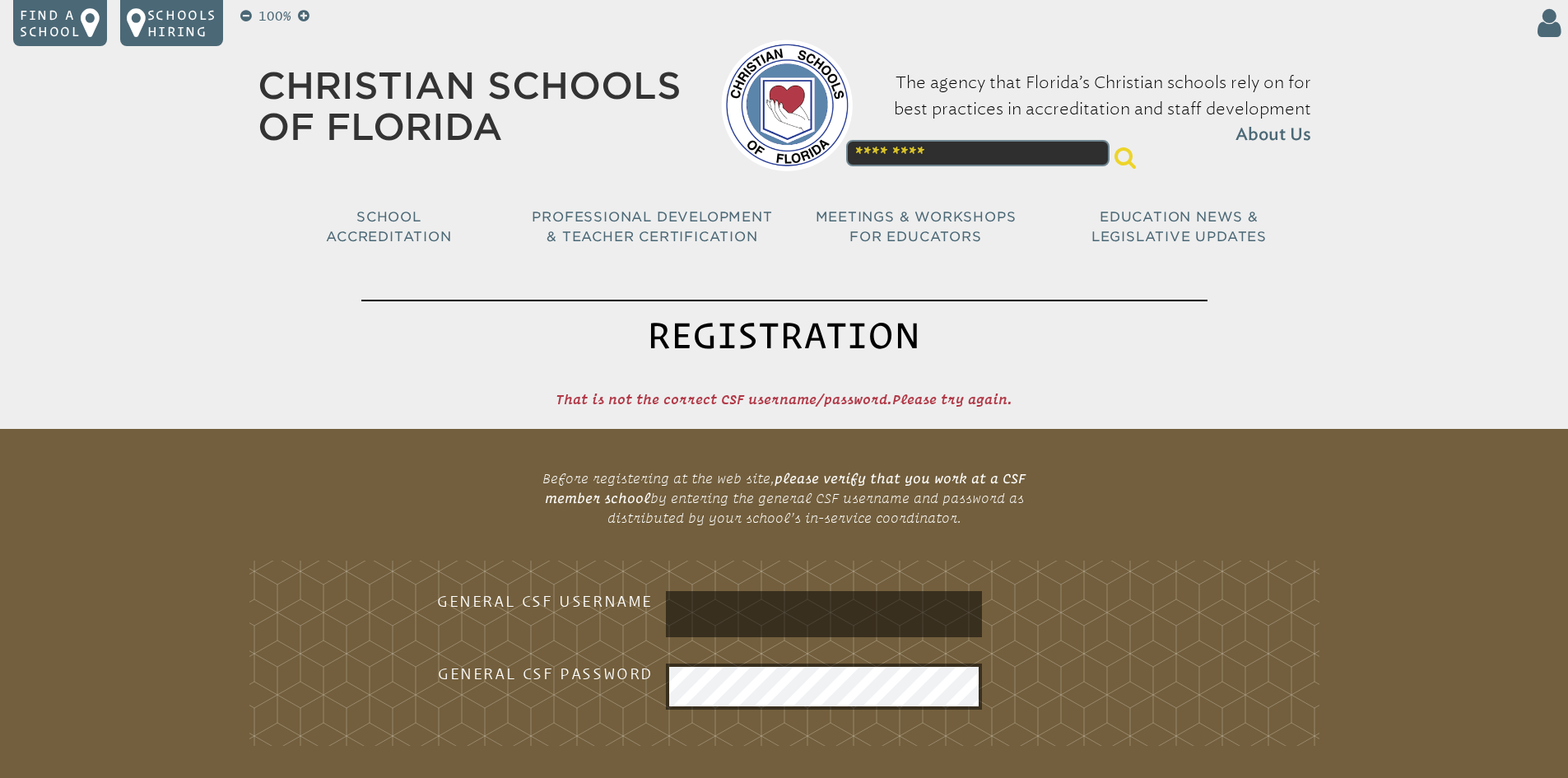 scroll, scrollTop: 0, scrollLeft: 0, axis: both 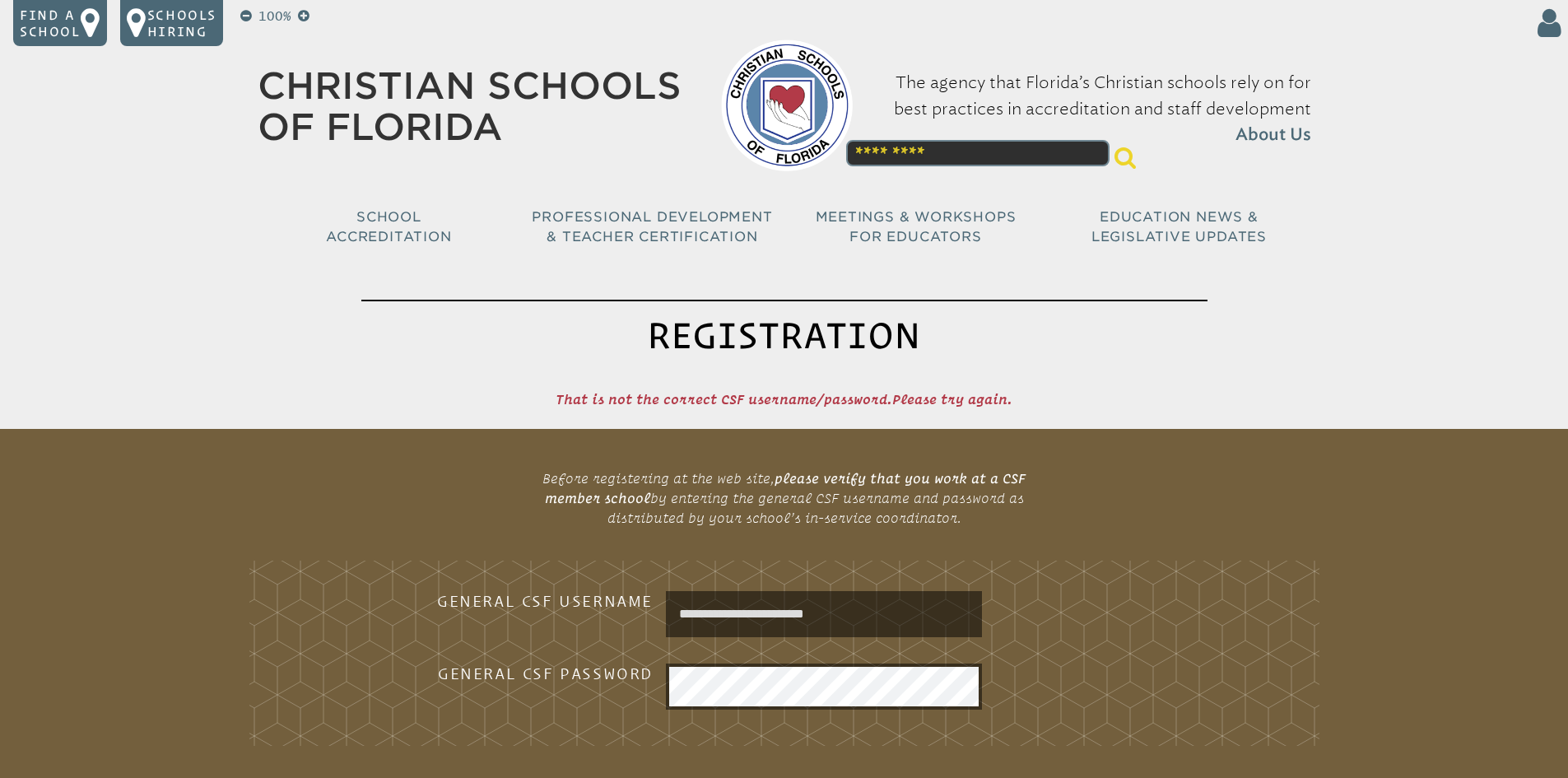 click on "Christian Schools of Florida" at bounding box center [469, 107] 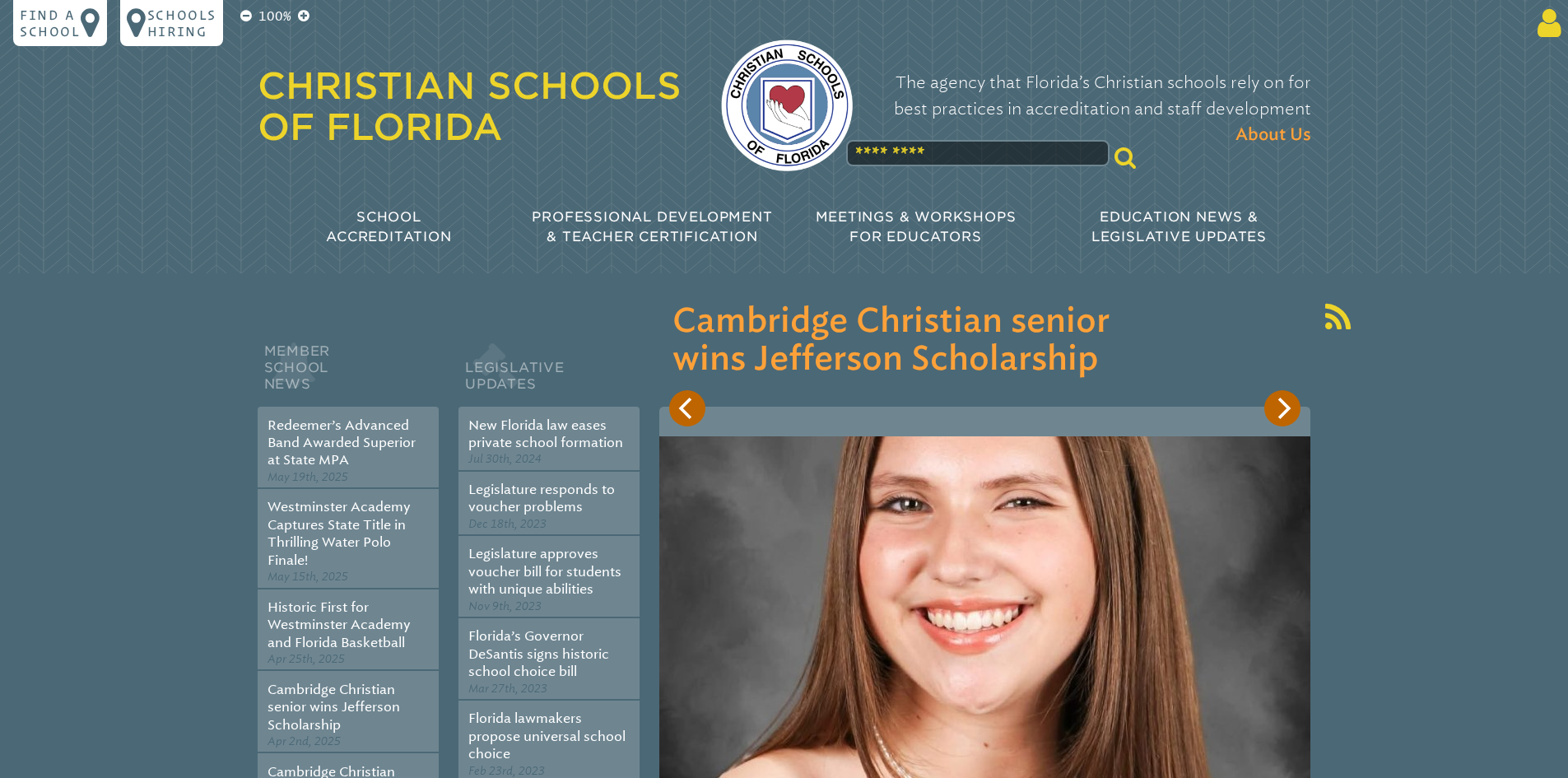 click at bounding box center (1546, 23) 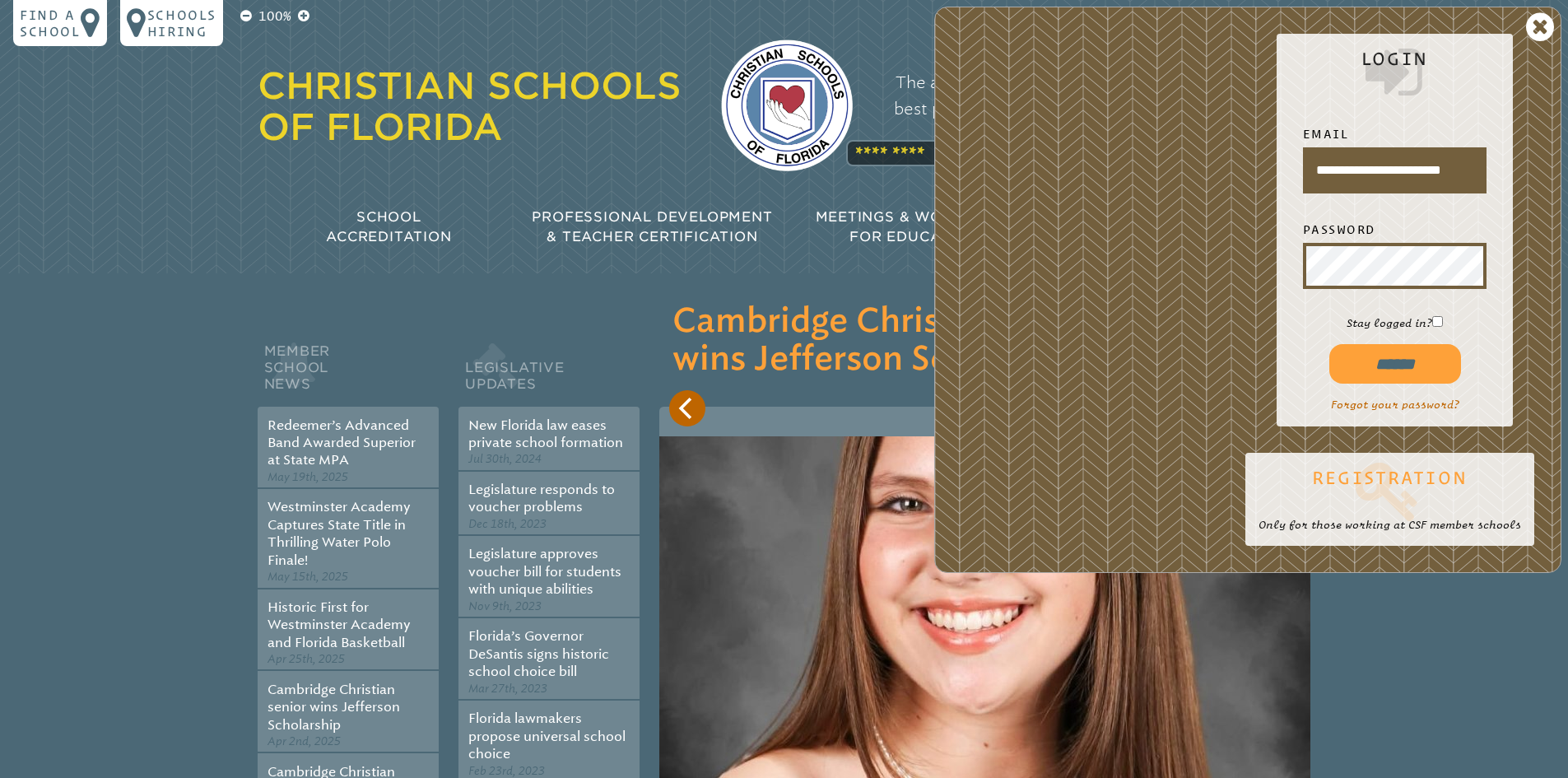 click at bounding box center [1389, 491] 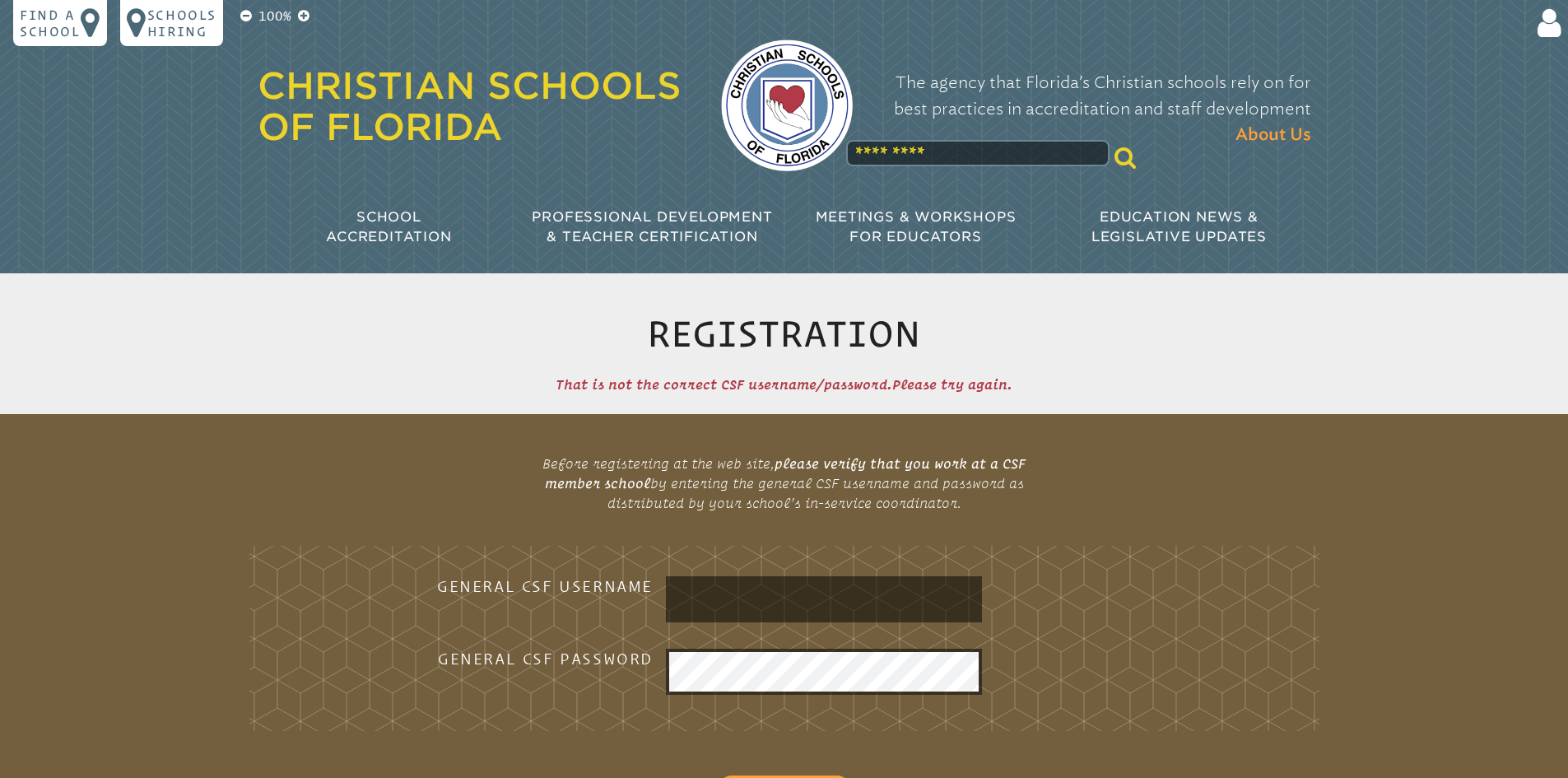 scroll, scrollTop: 0, scrollLeft: 0, axis: both 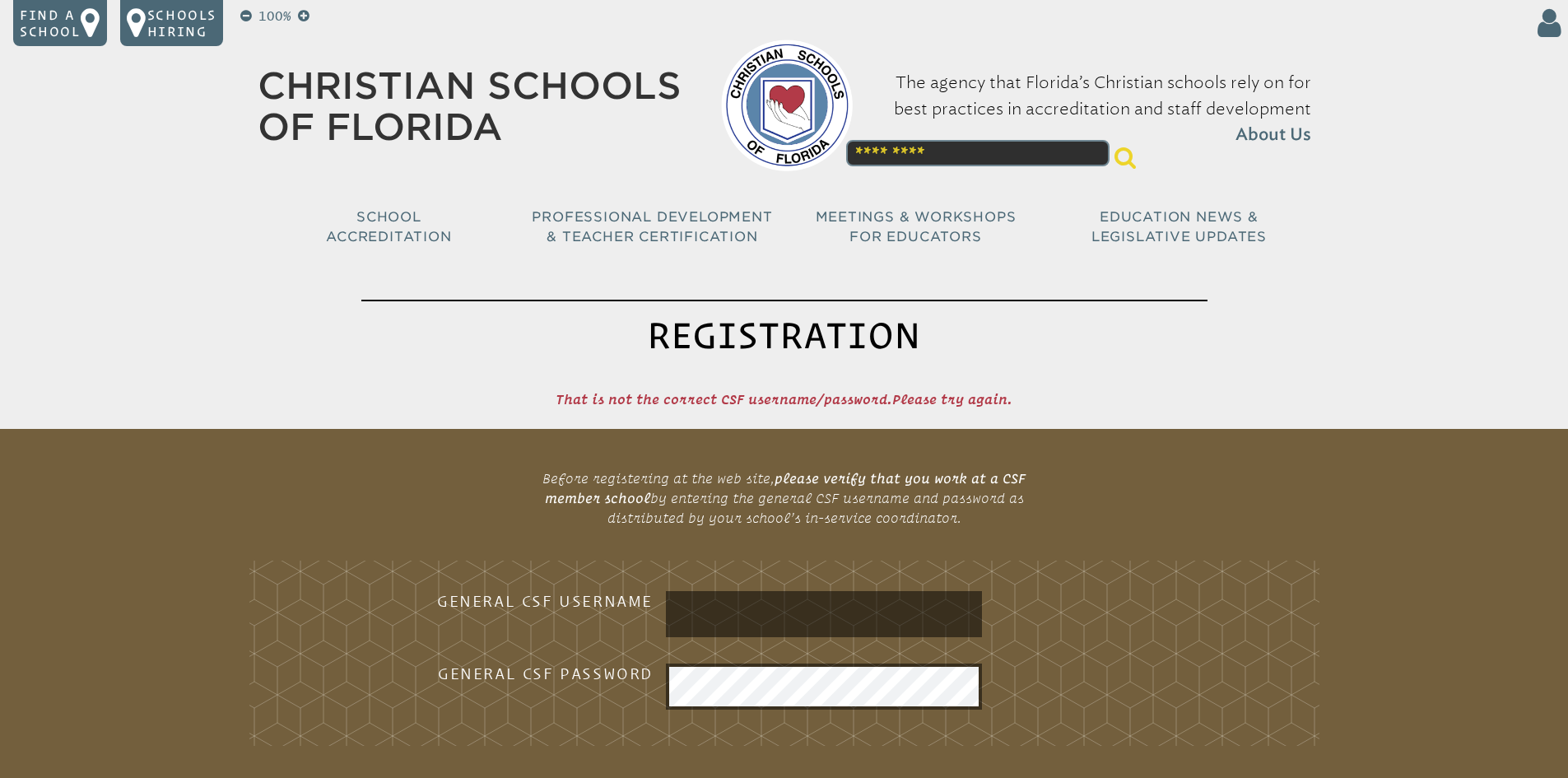 type on "**********" 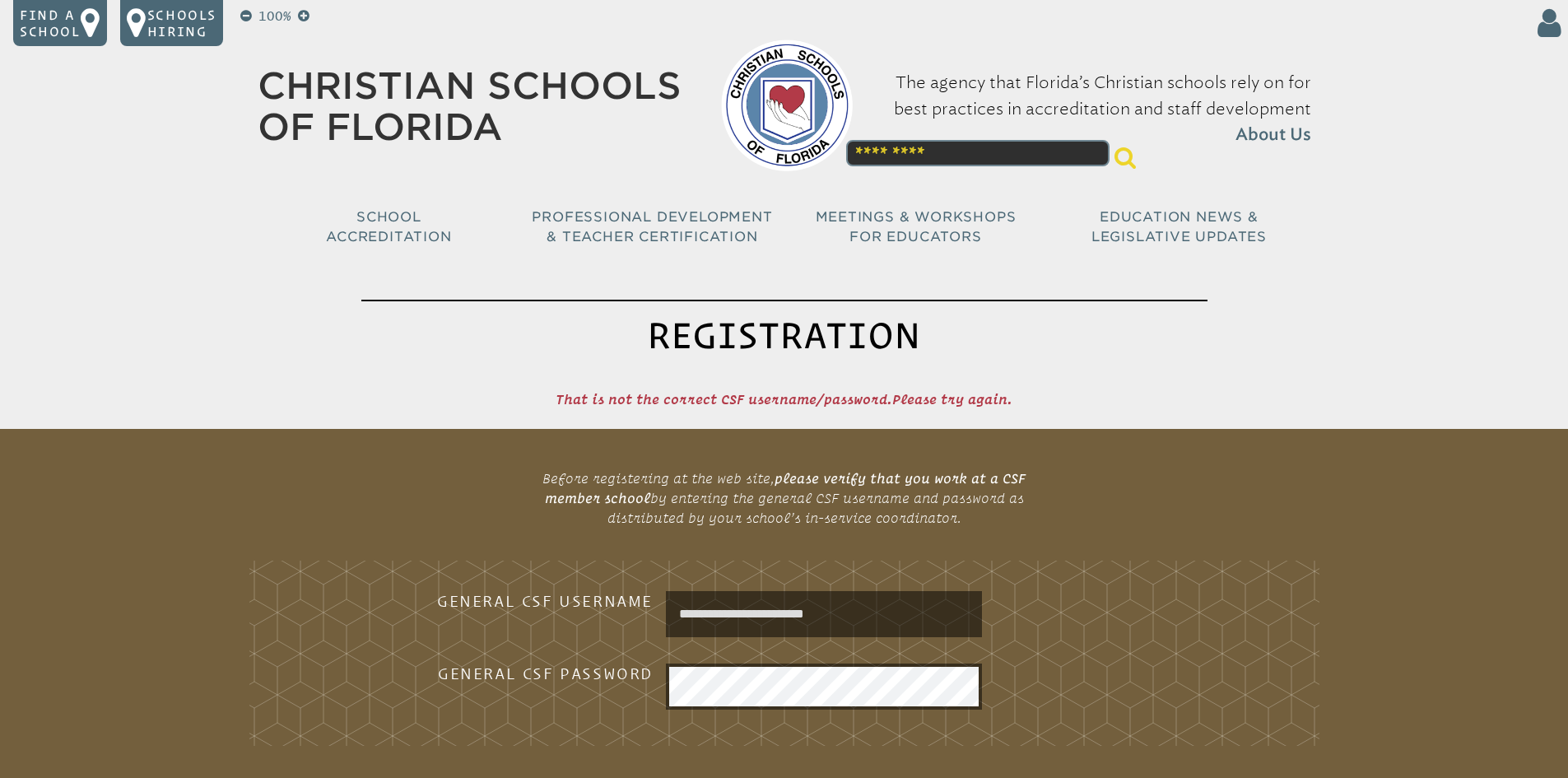 click on "Registration" at bounding box center (784, 334) 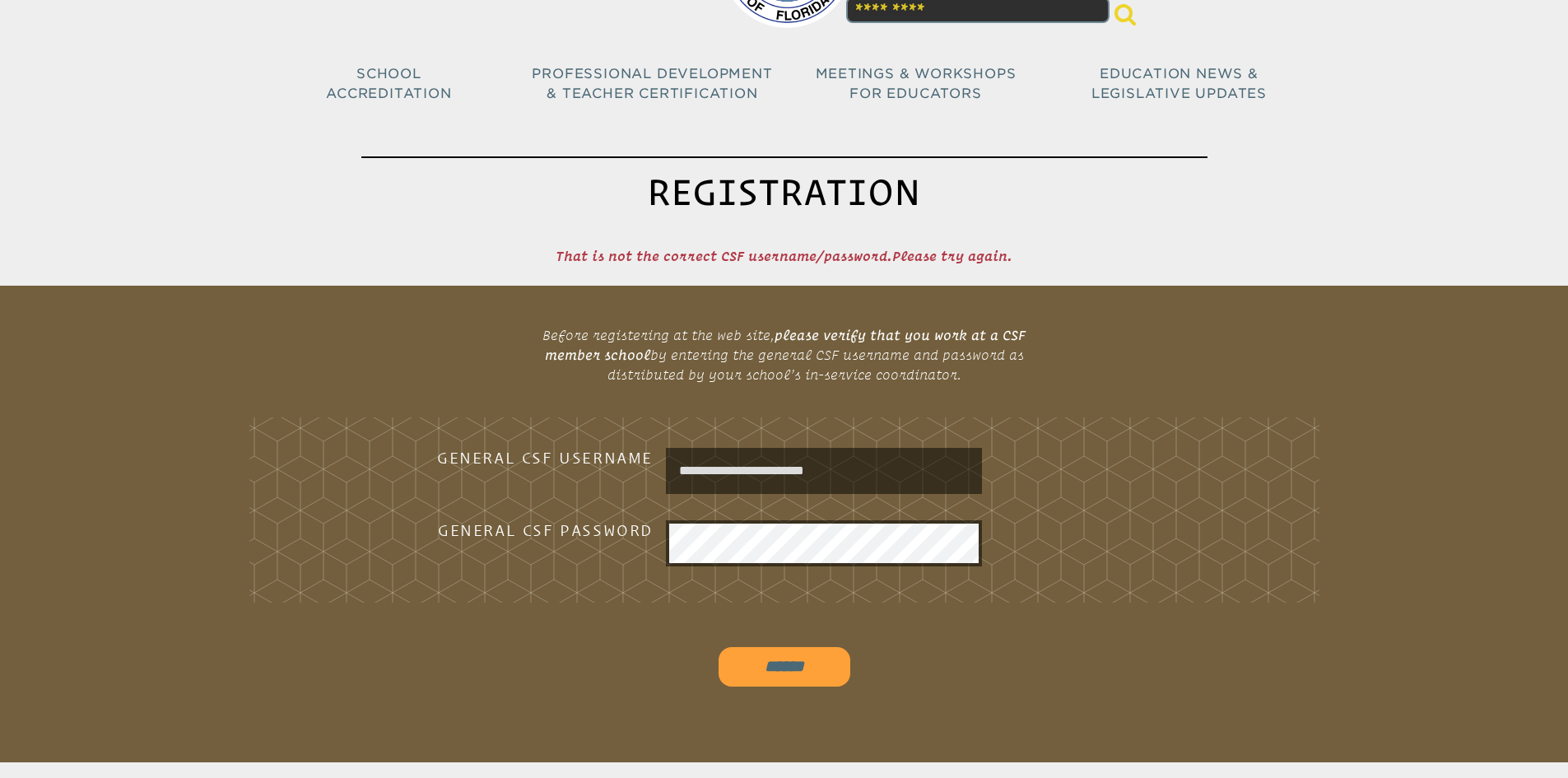 scroll, scrollTop: 165, scrollLeft: 0, axis: vertical 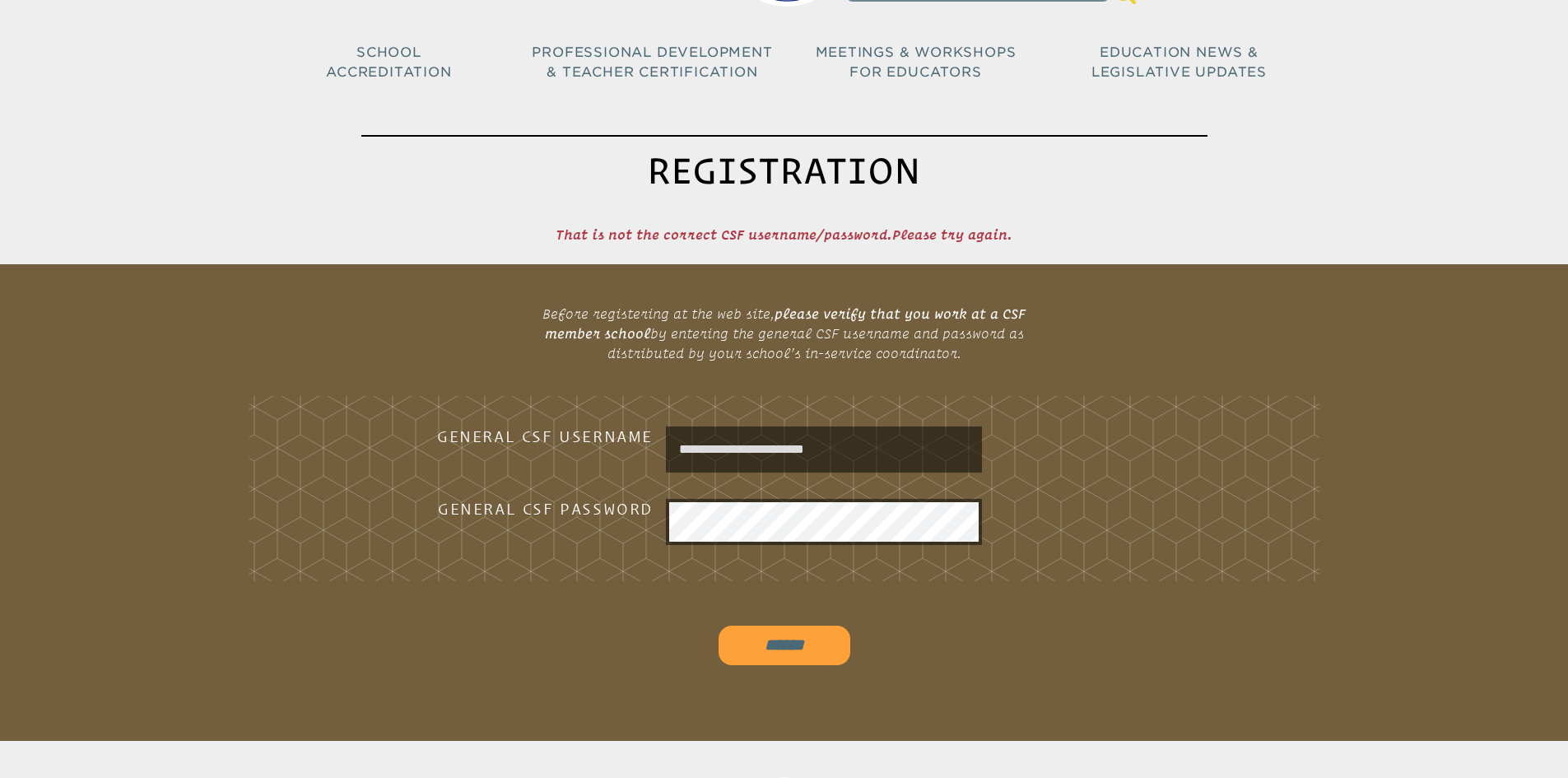 click on "**********" at bounding box center (824, 450) 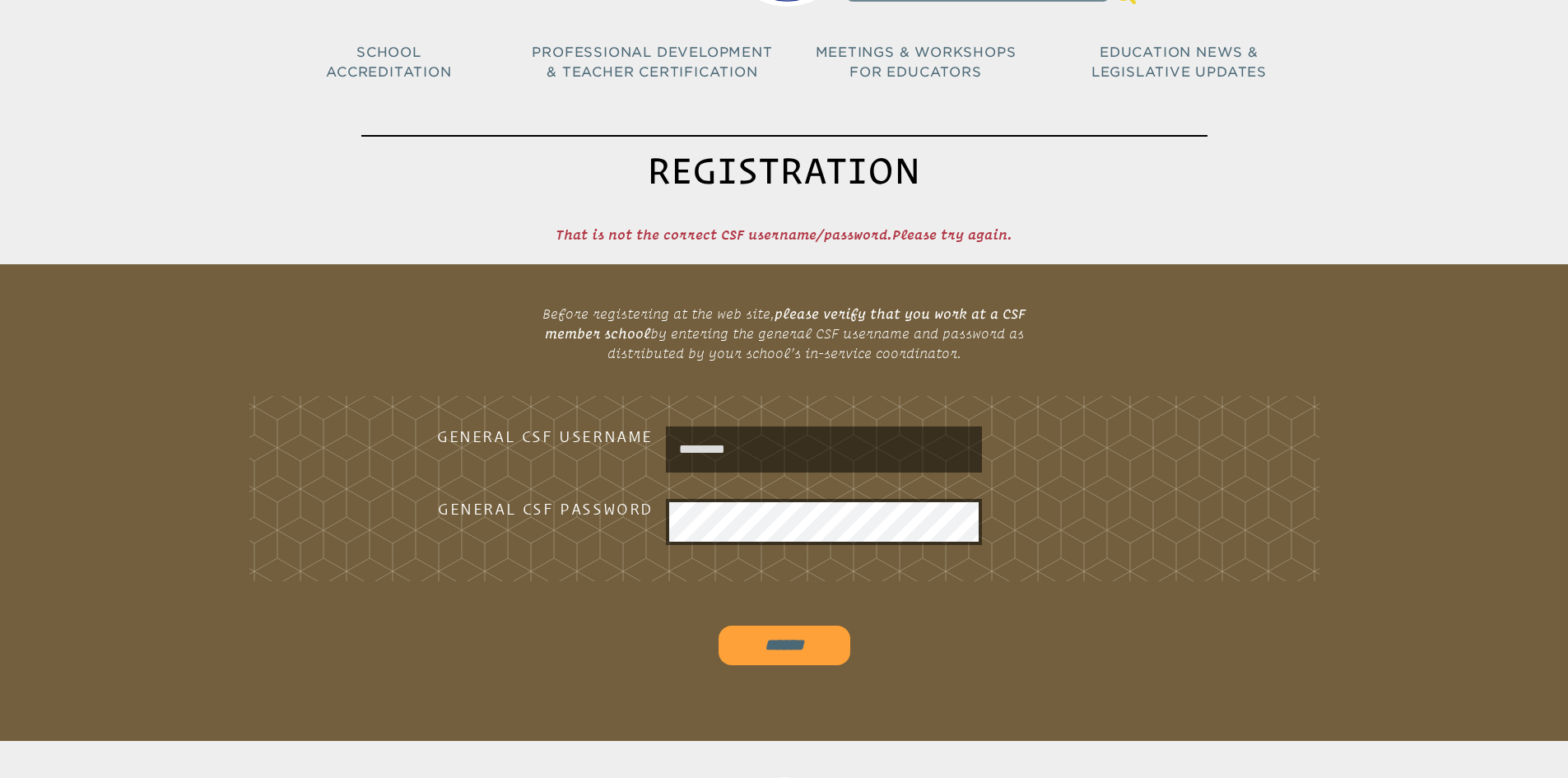 type on "*********" 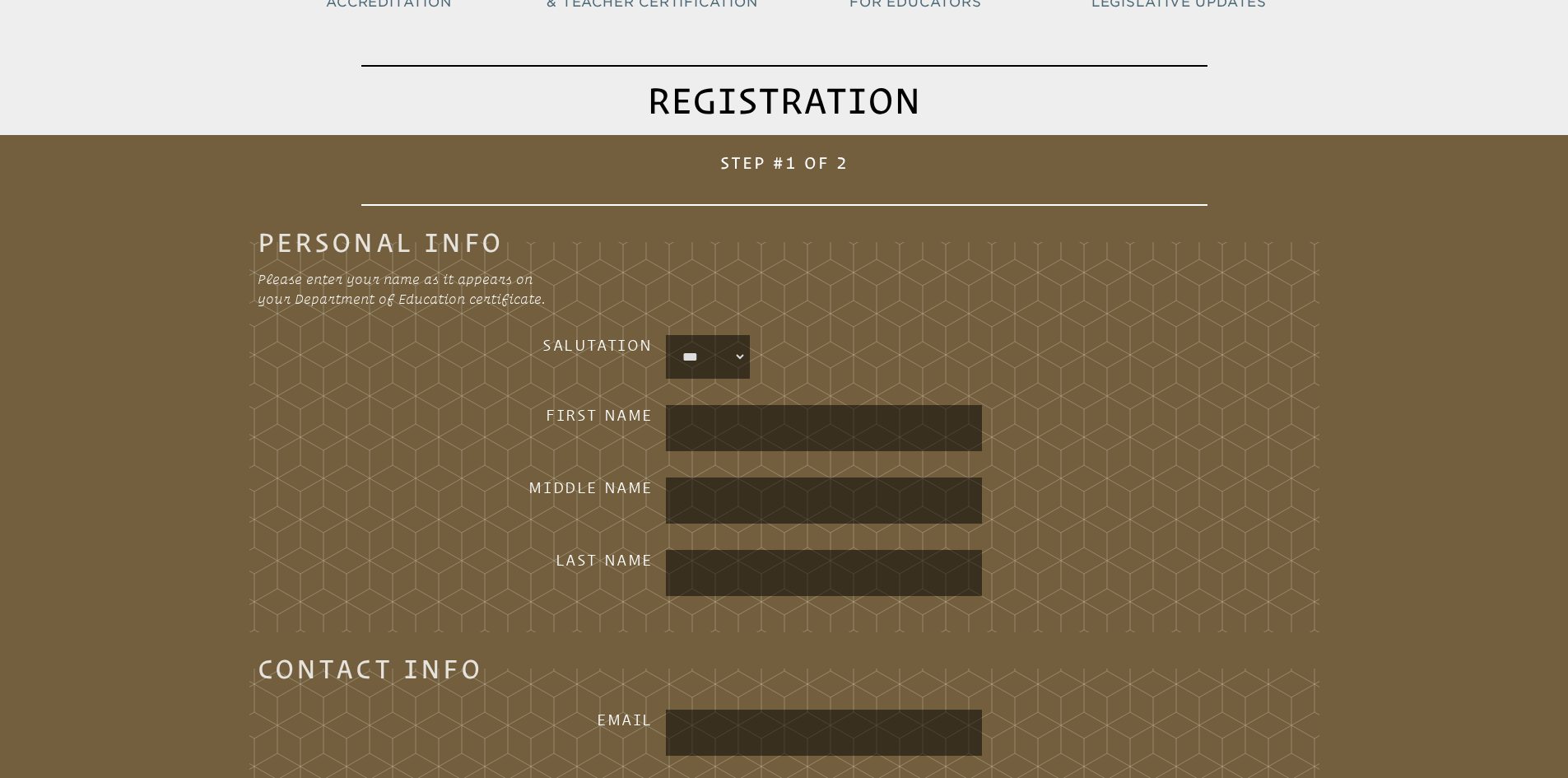 scroll, scrollTop: 329, scrollLeft: 0, axis: vertical 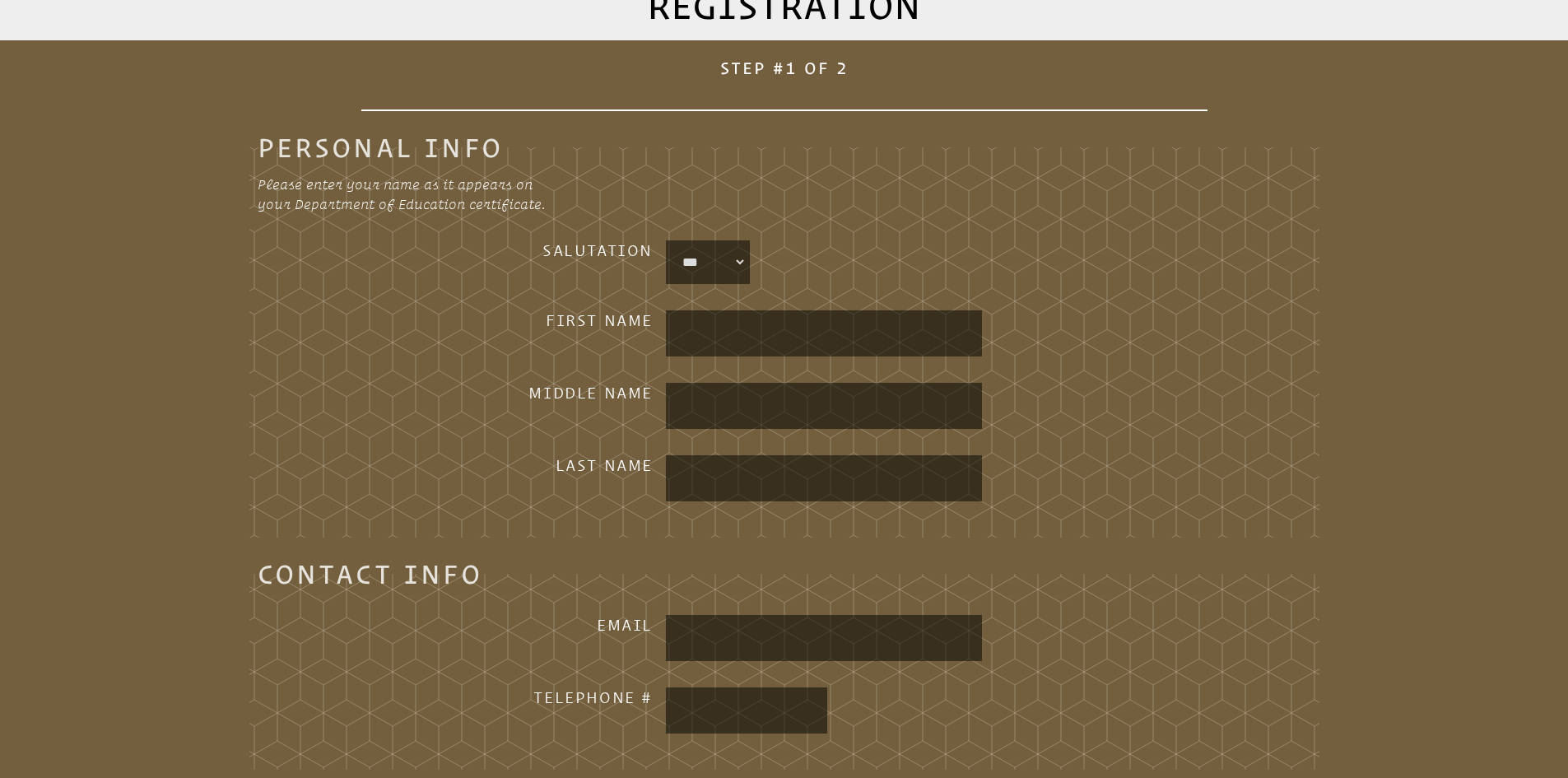 type on "**********" 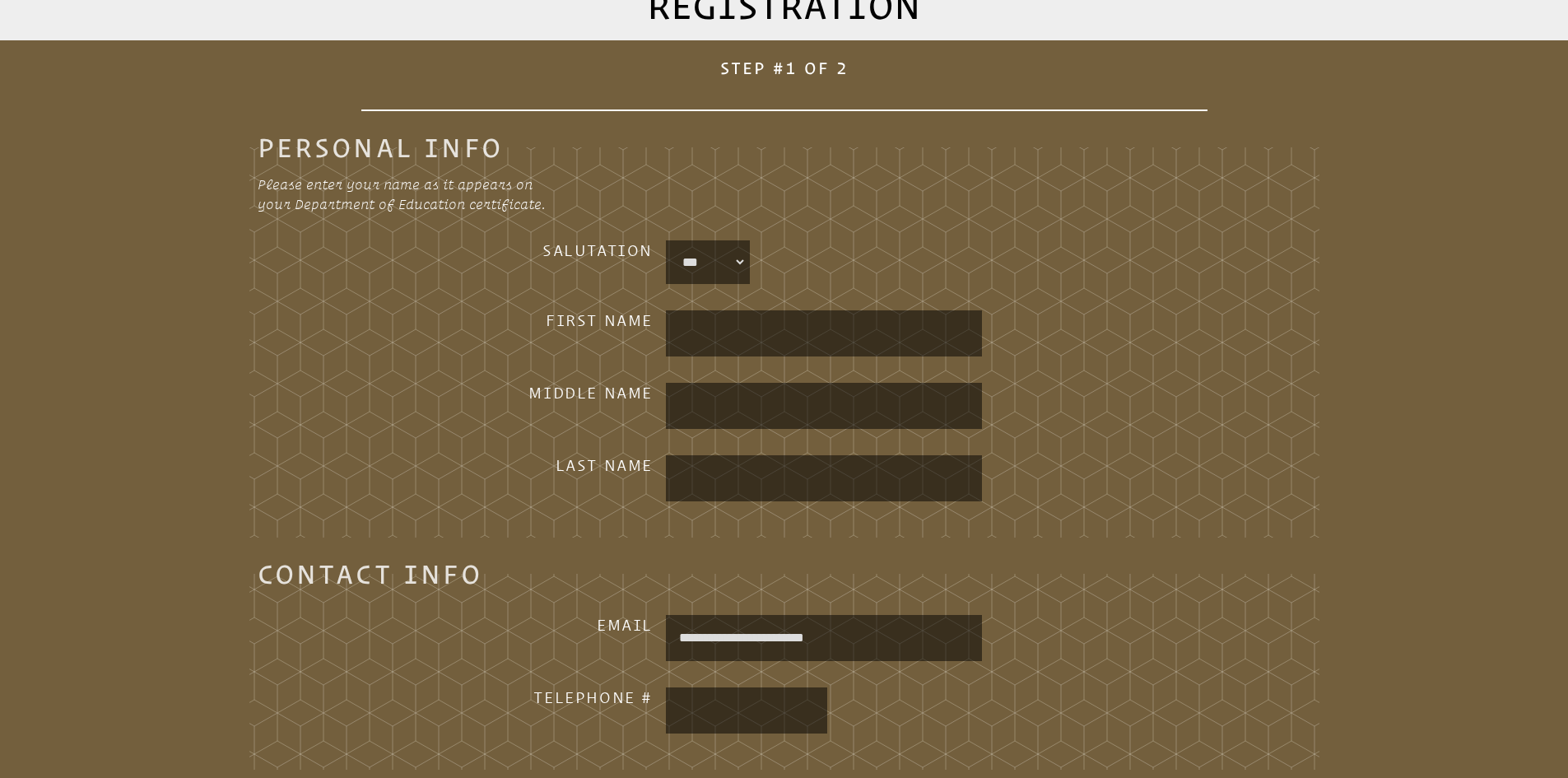 type on "**********" 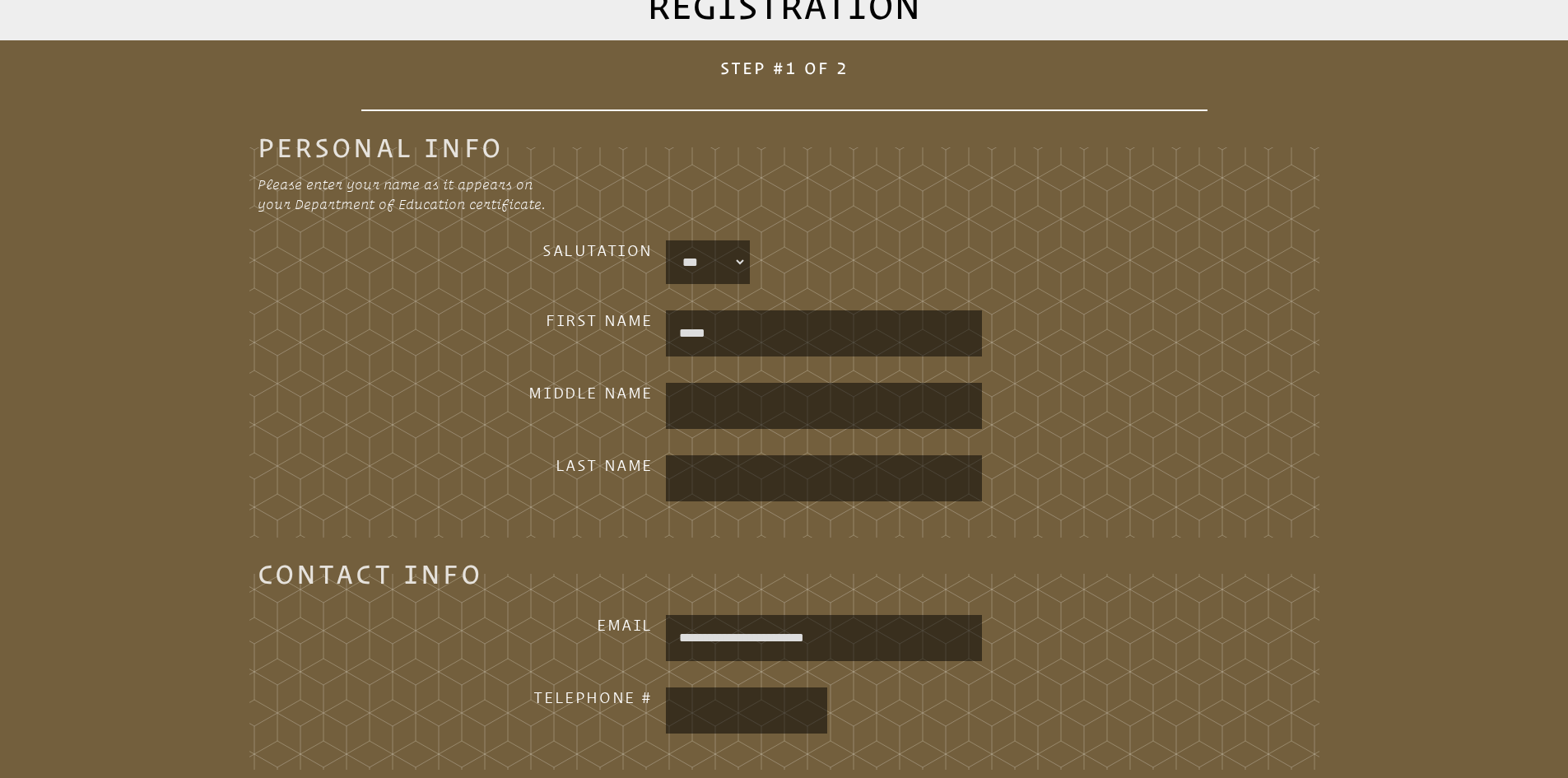 type on "*****" 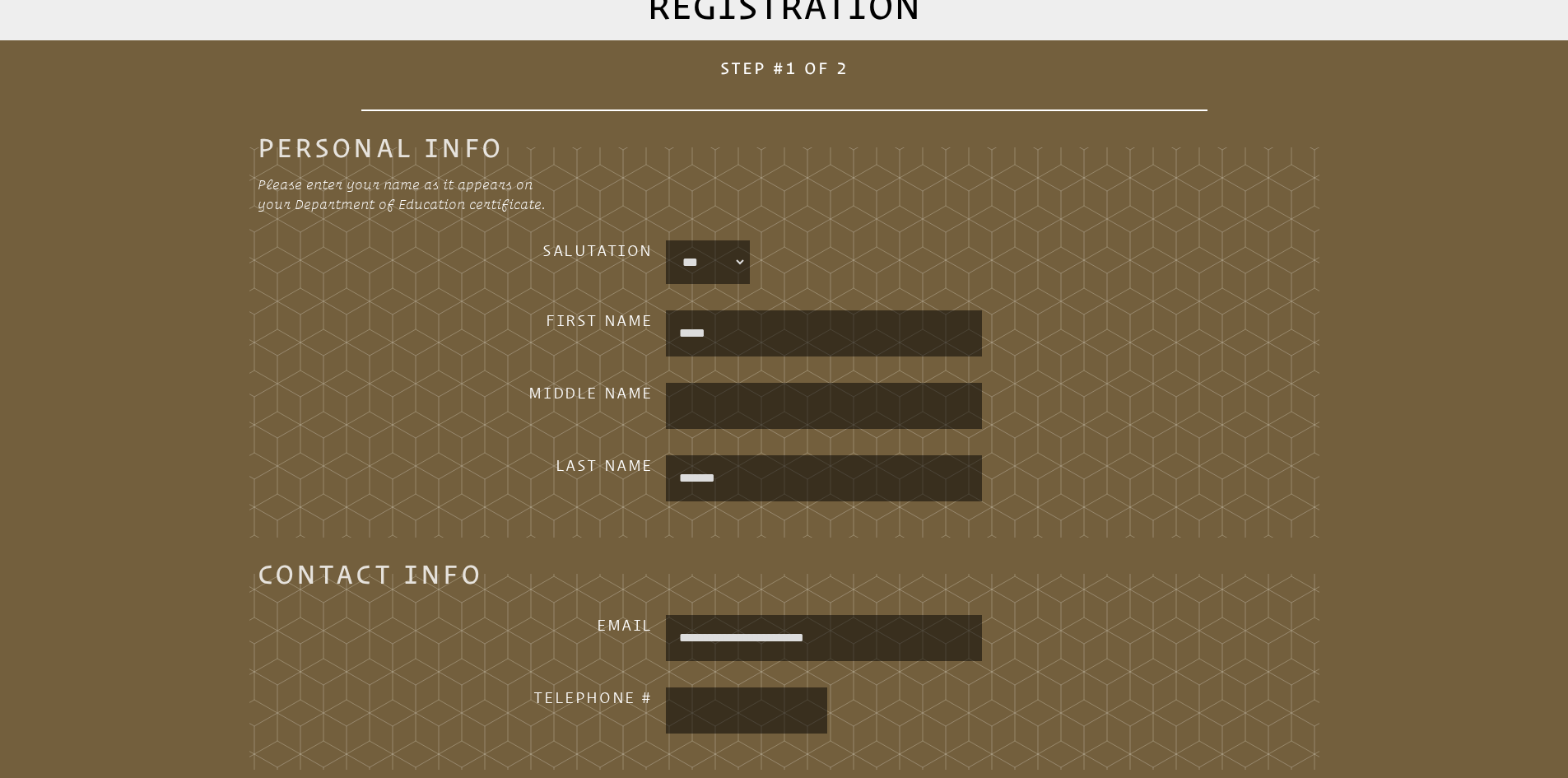 type on "*******" 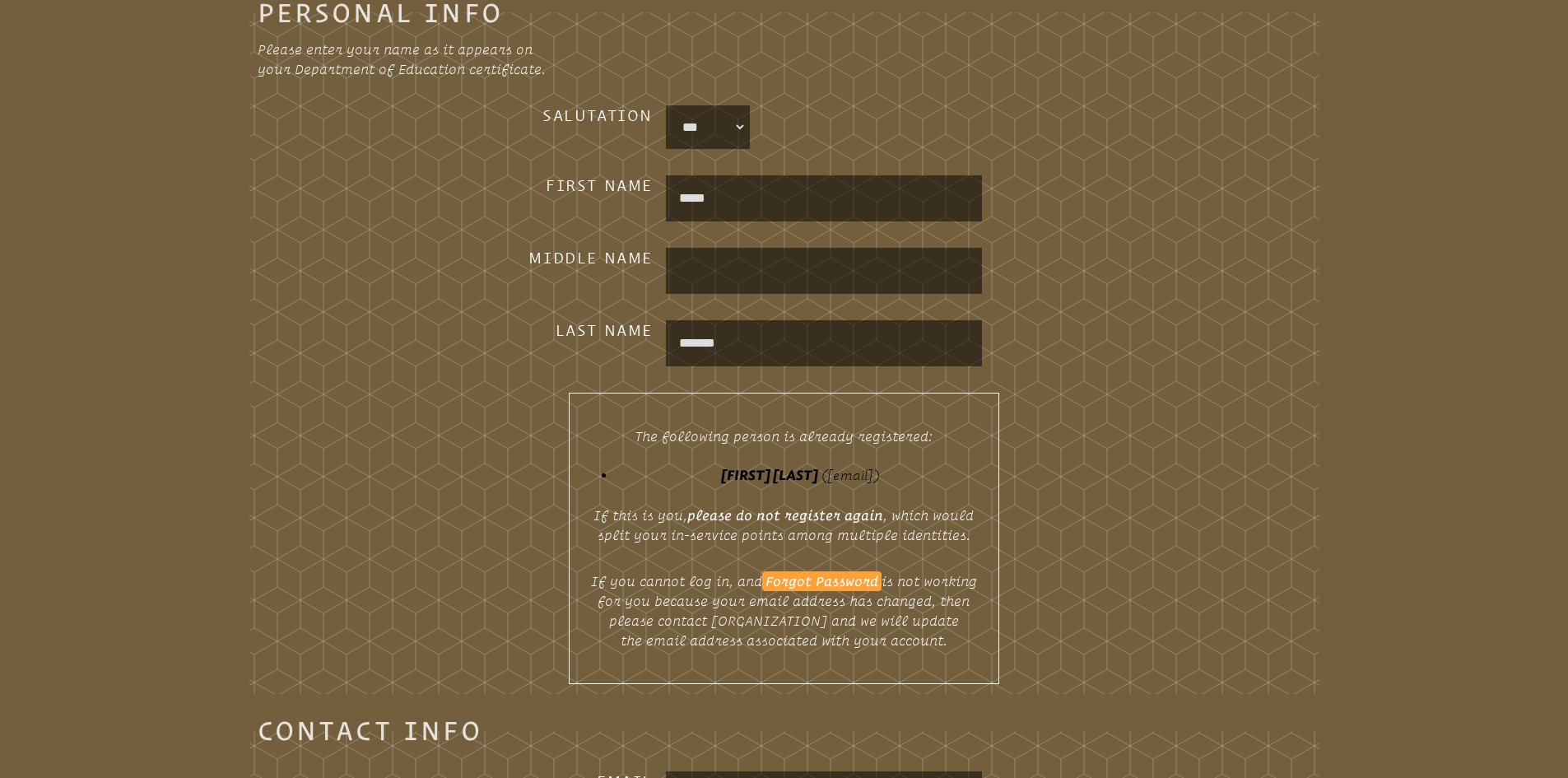 scroll, scrollTop: 494, scrollLeft: 0, axis: vertical 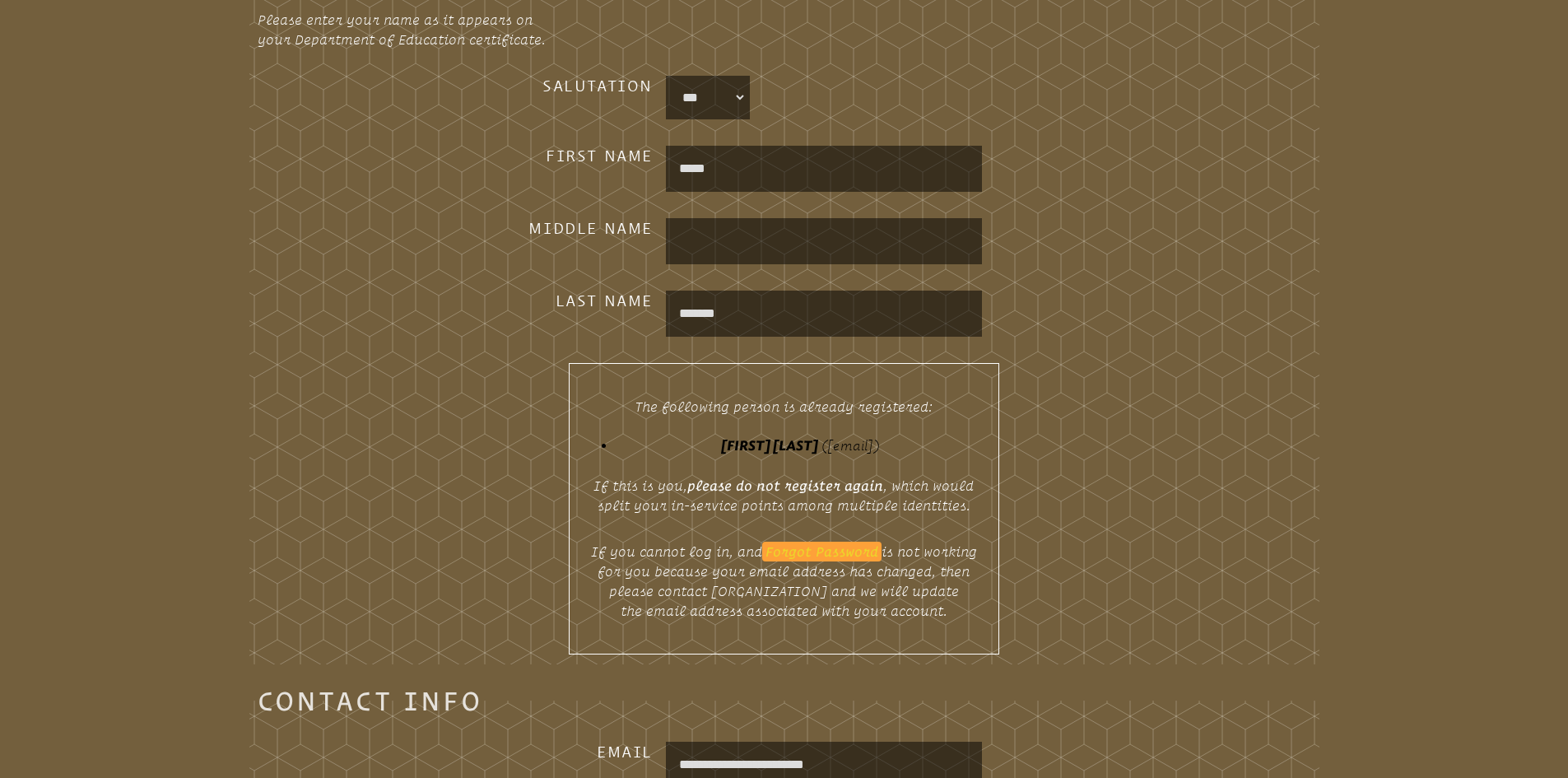 click on "Forgot Password" at bounding box center (821, 552) 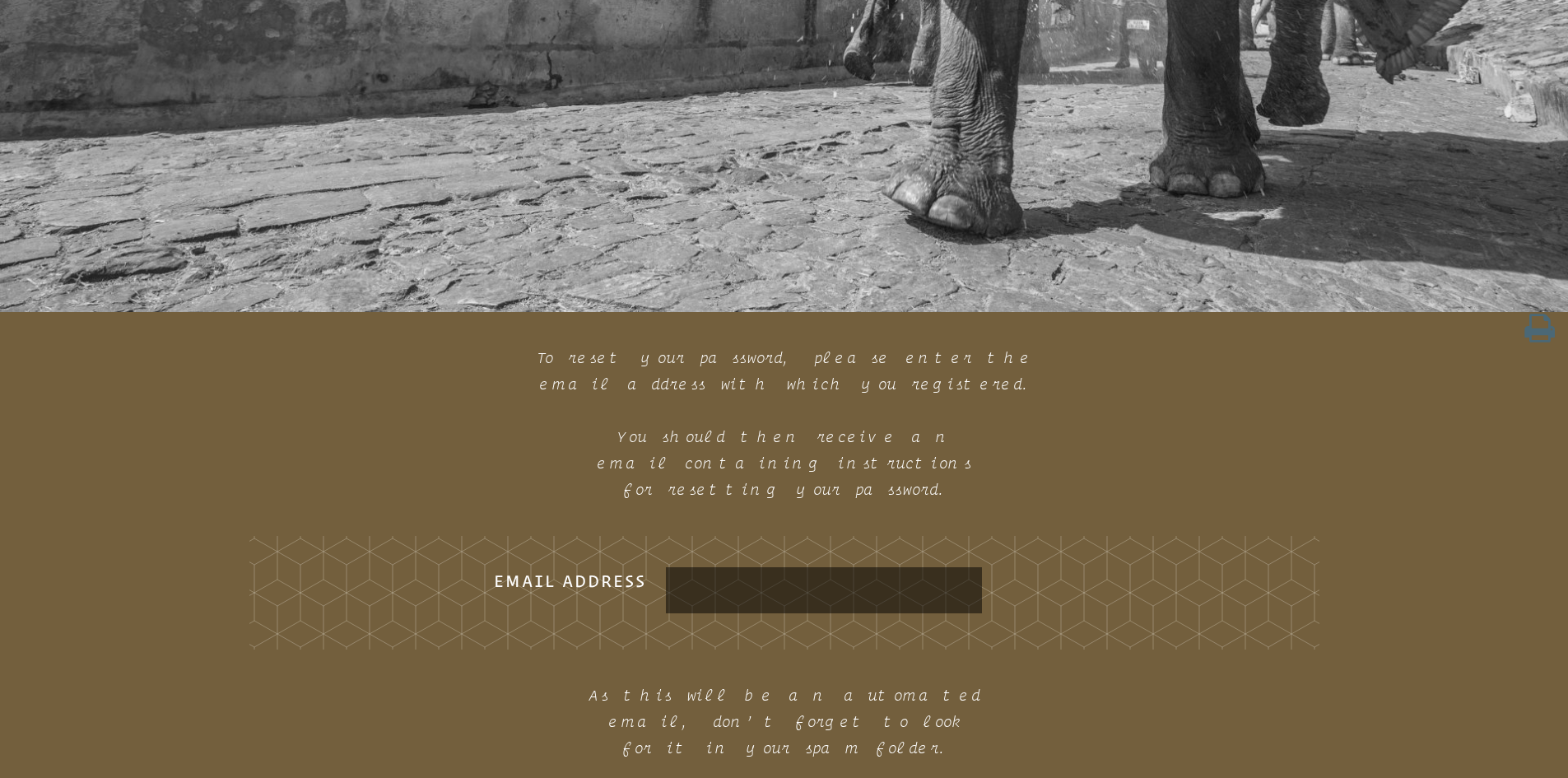 scroll, scrollTop: 906, scrollLeft: 0, axis: vertical 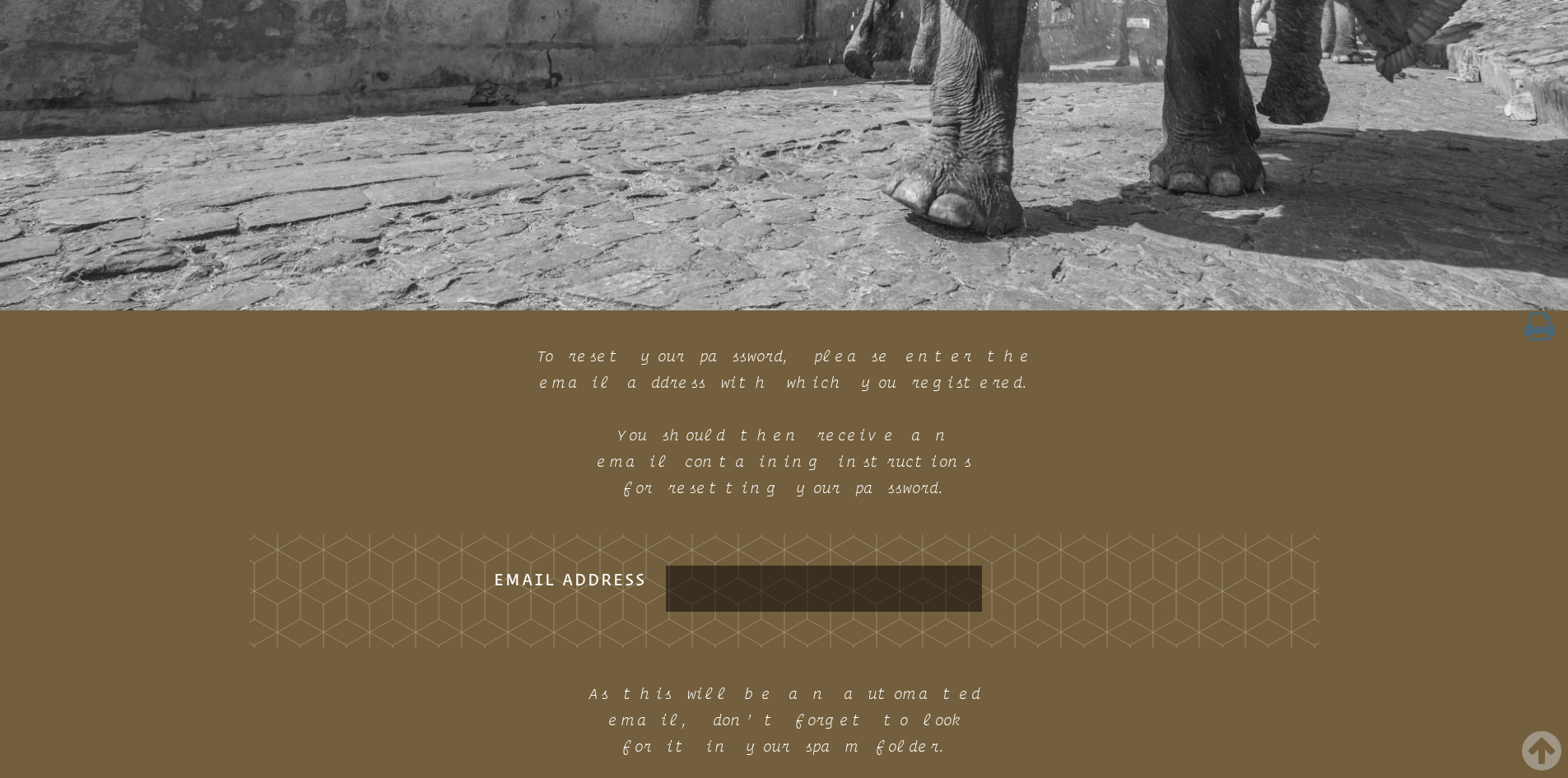 type on "**********" 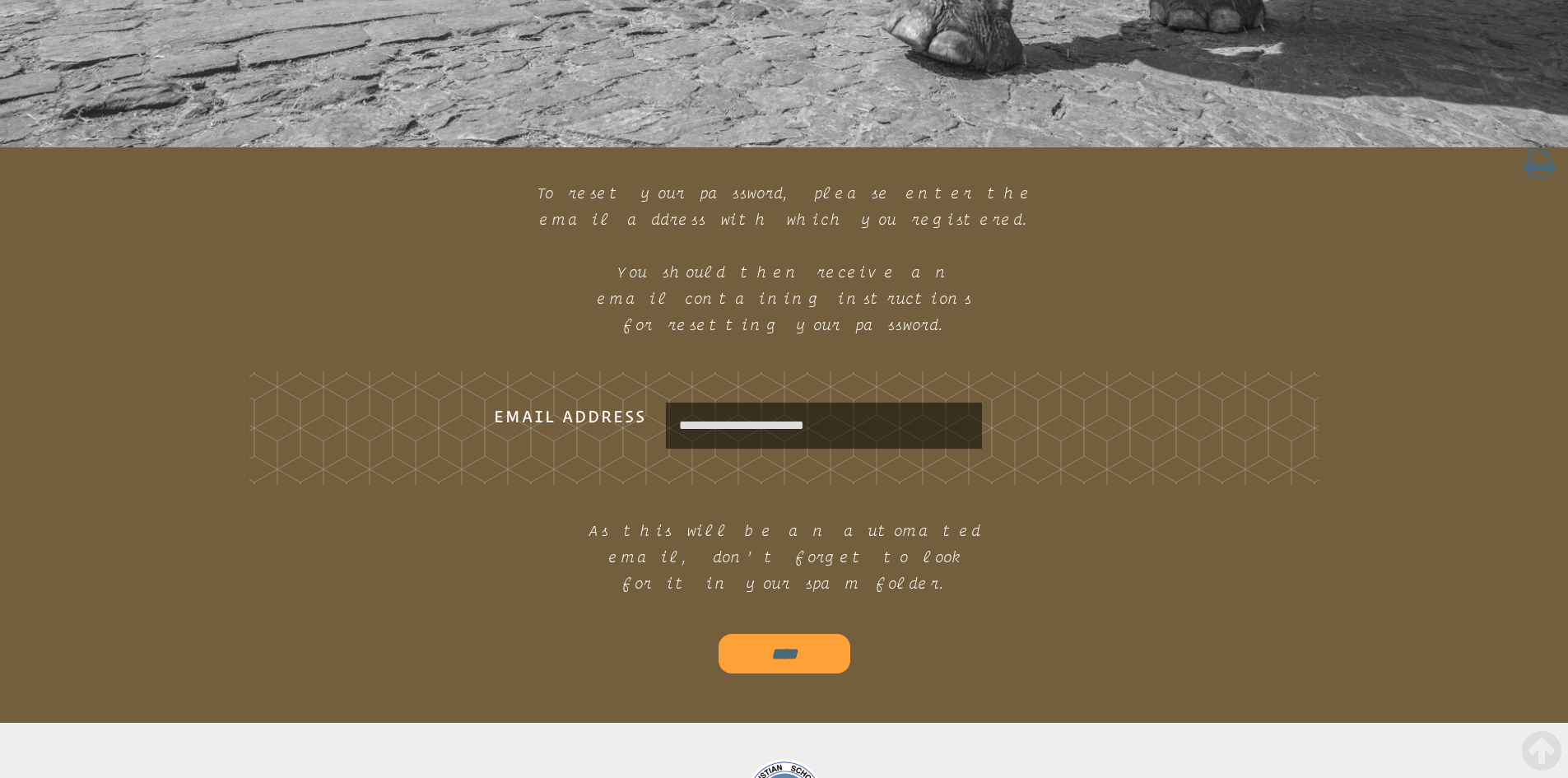 scroll, scrollTop: 1070, scrollLeft: 0, axis: vertical 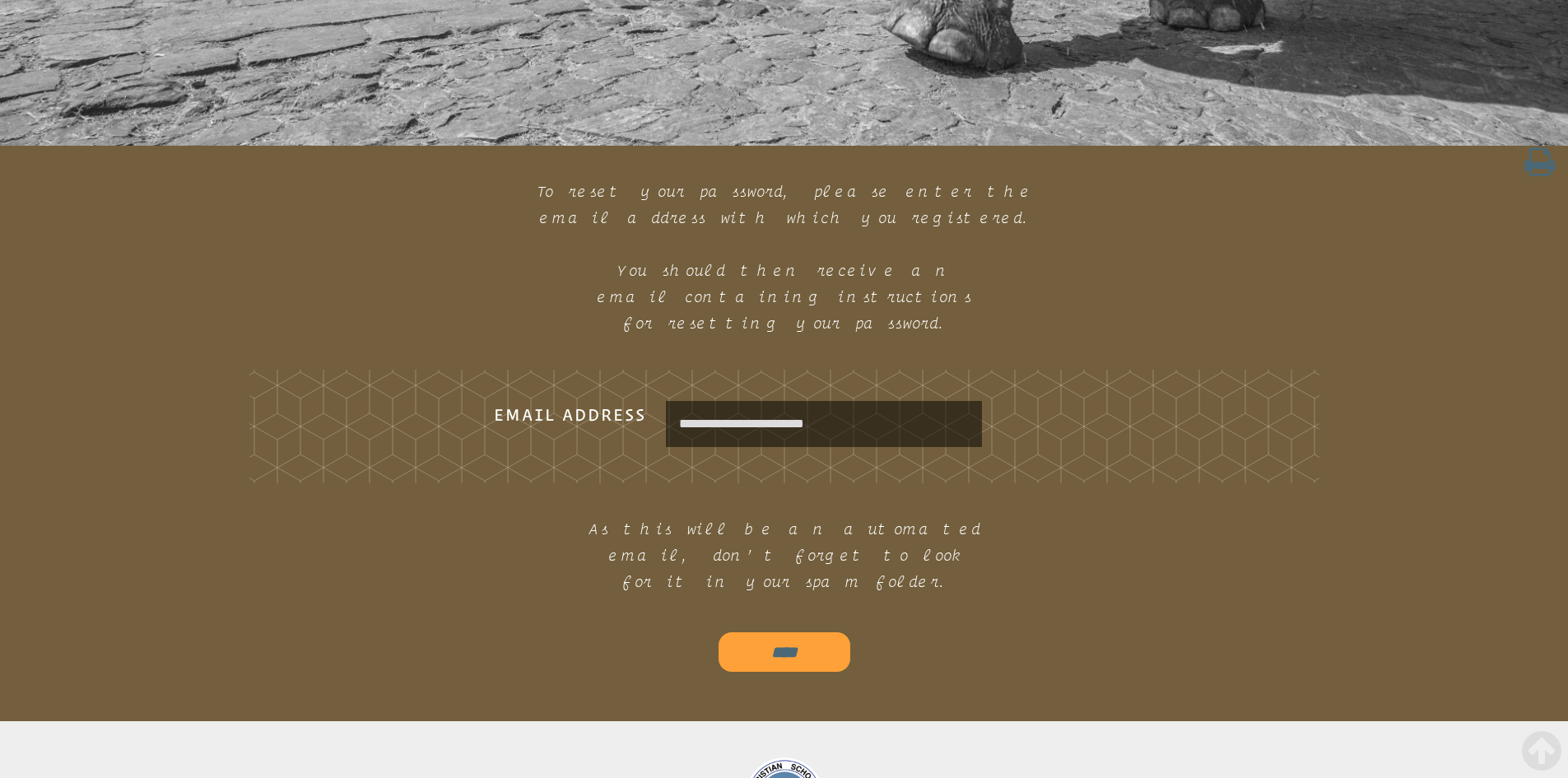 click on "****" at bounding box center (784, 652) 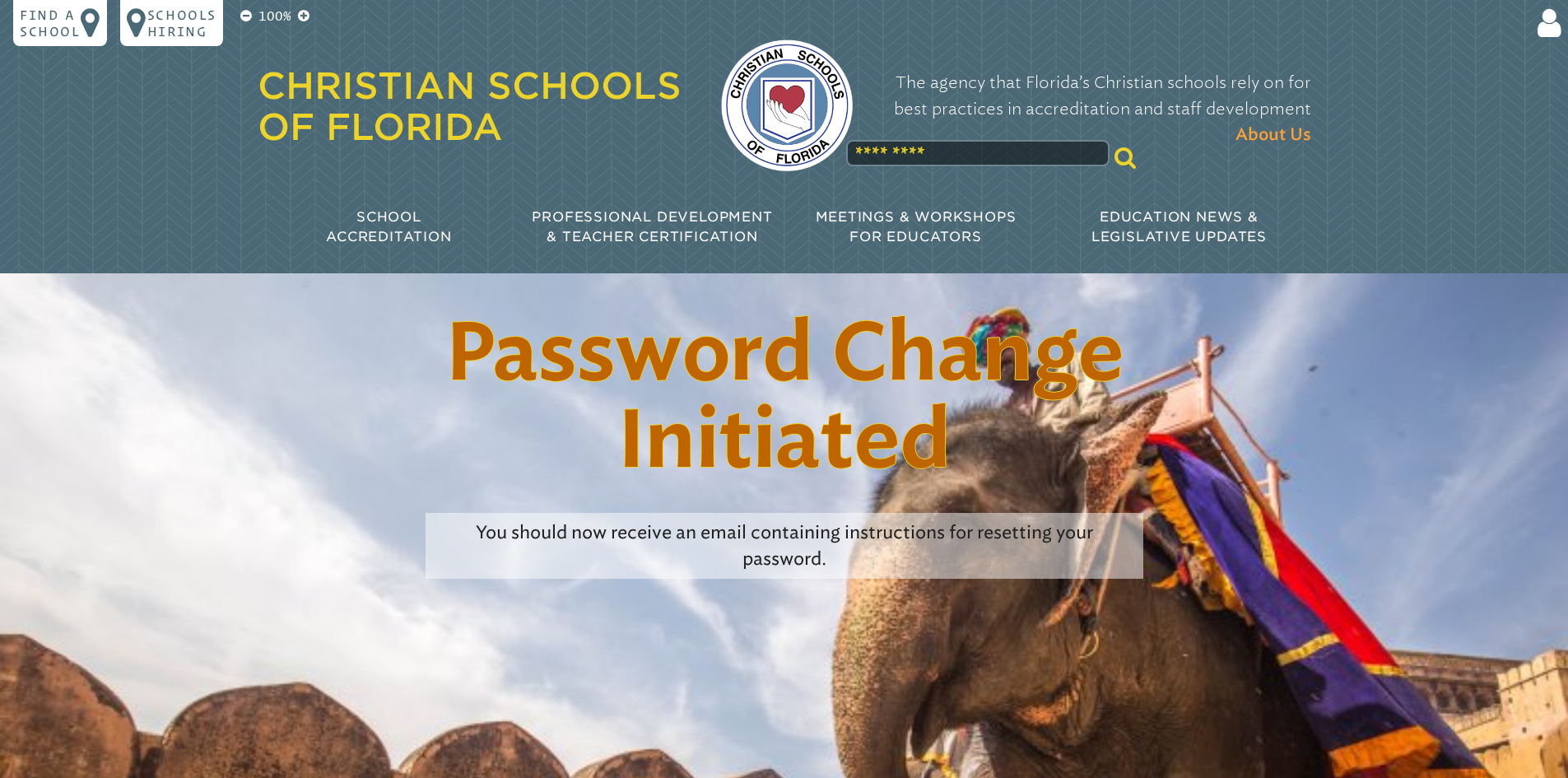 scroll, scrollTop: 0, scrollLeft: 0, axis: both 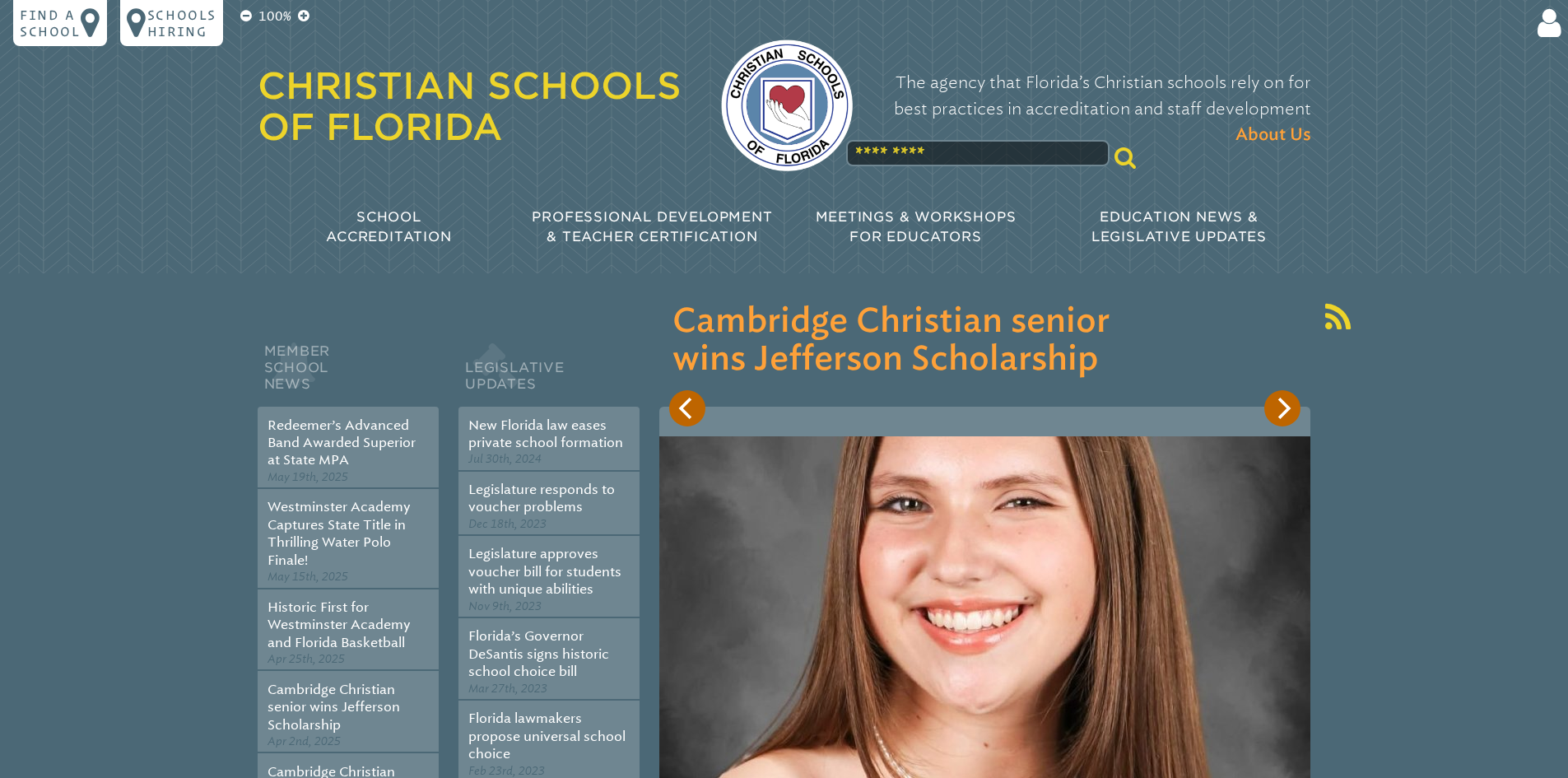 type on "**********" 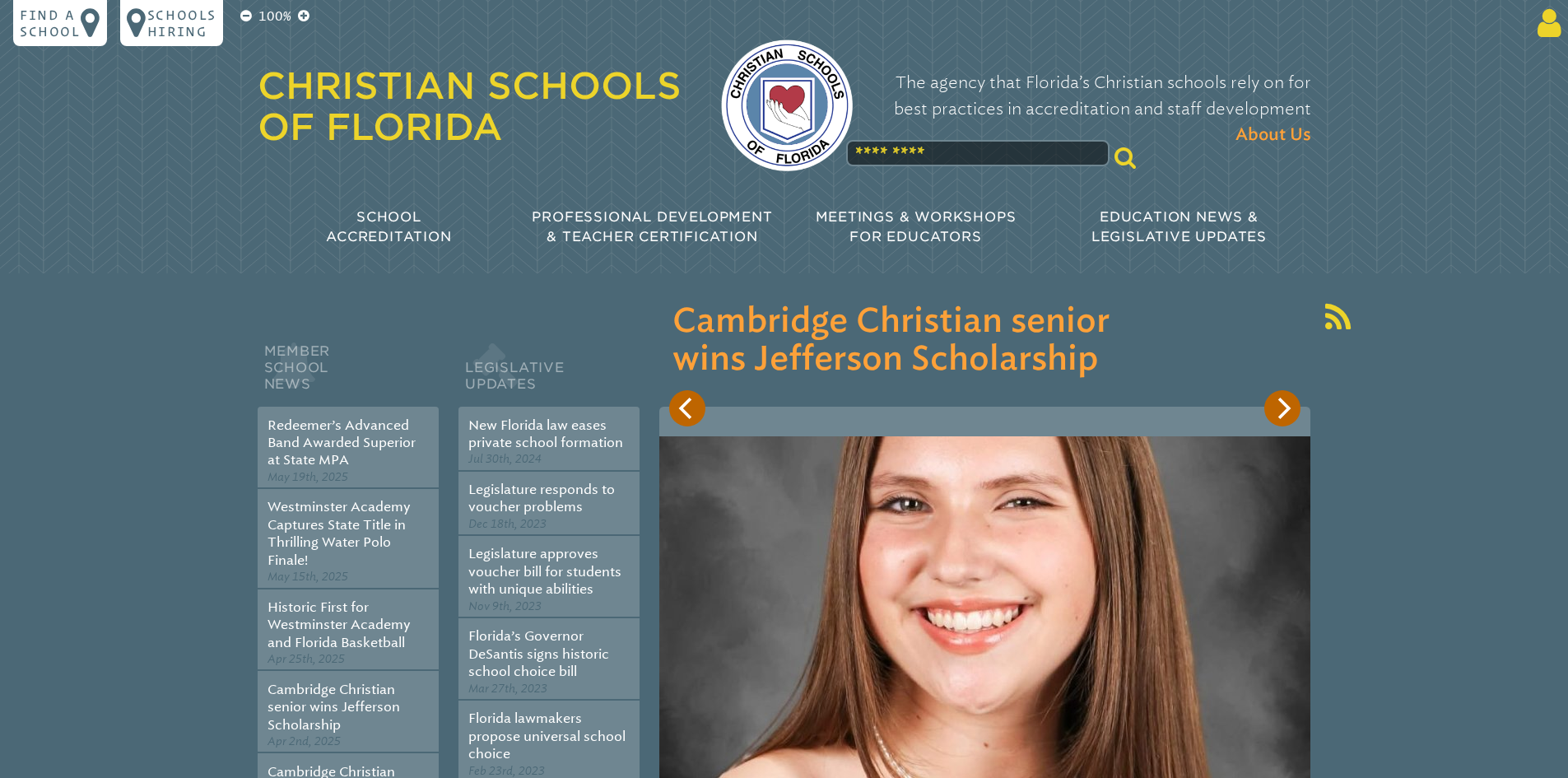click at bounding box center (1546, 23) 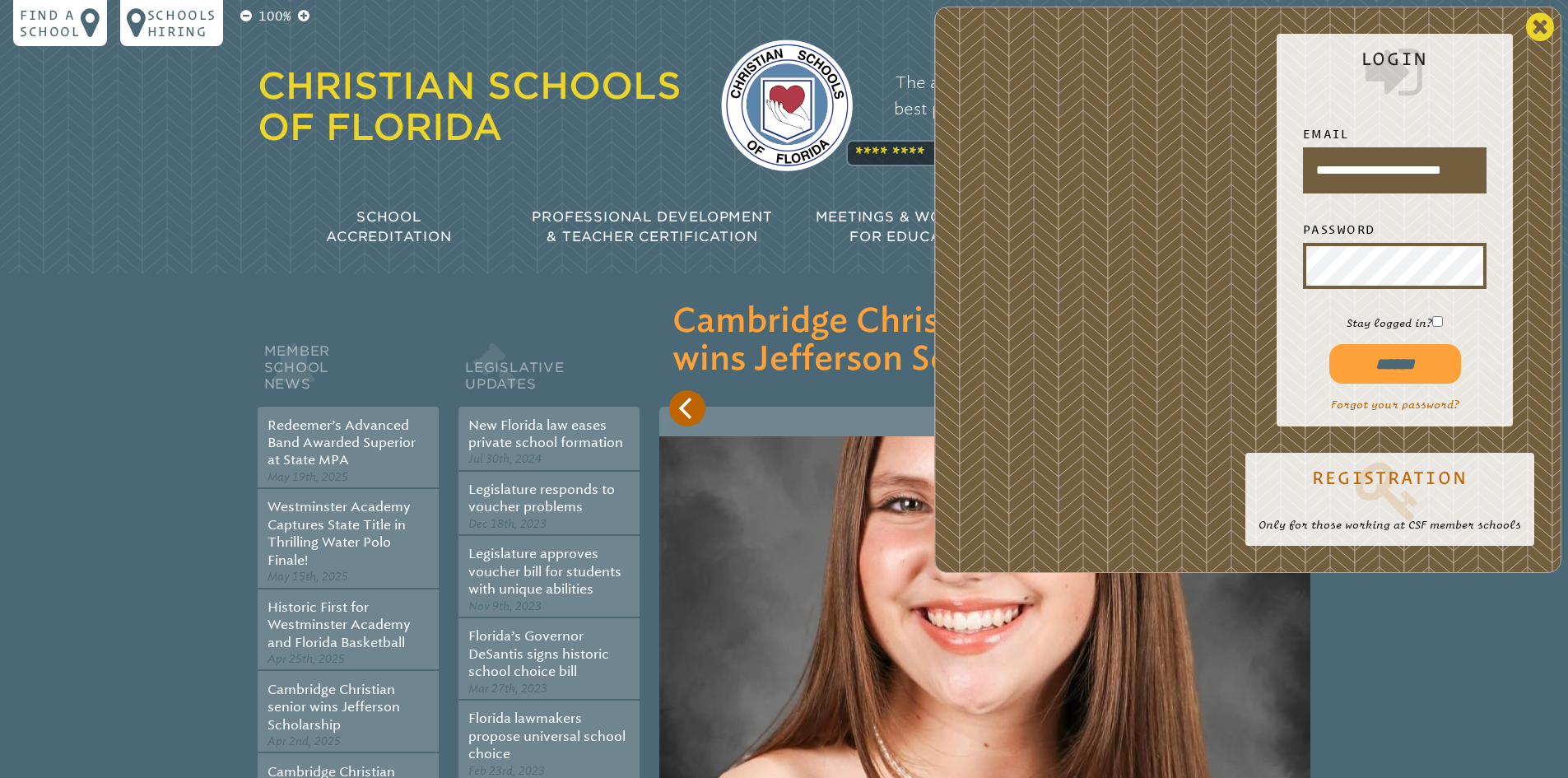 click at bounding box center (1540, 27) 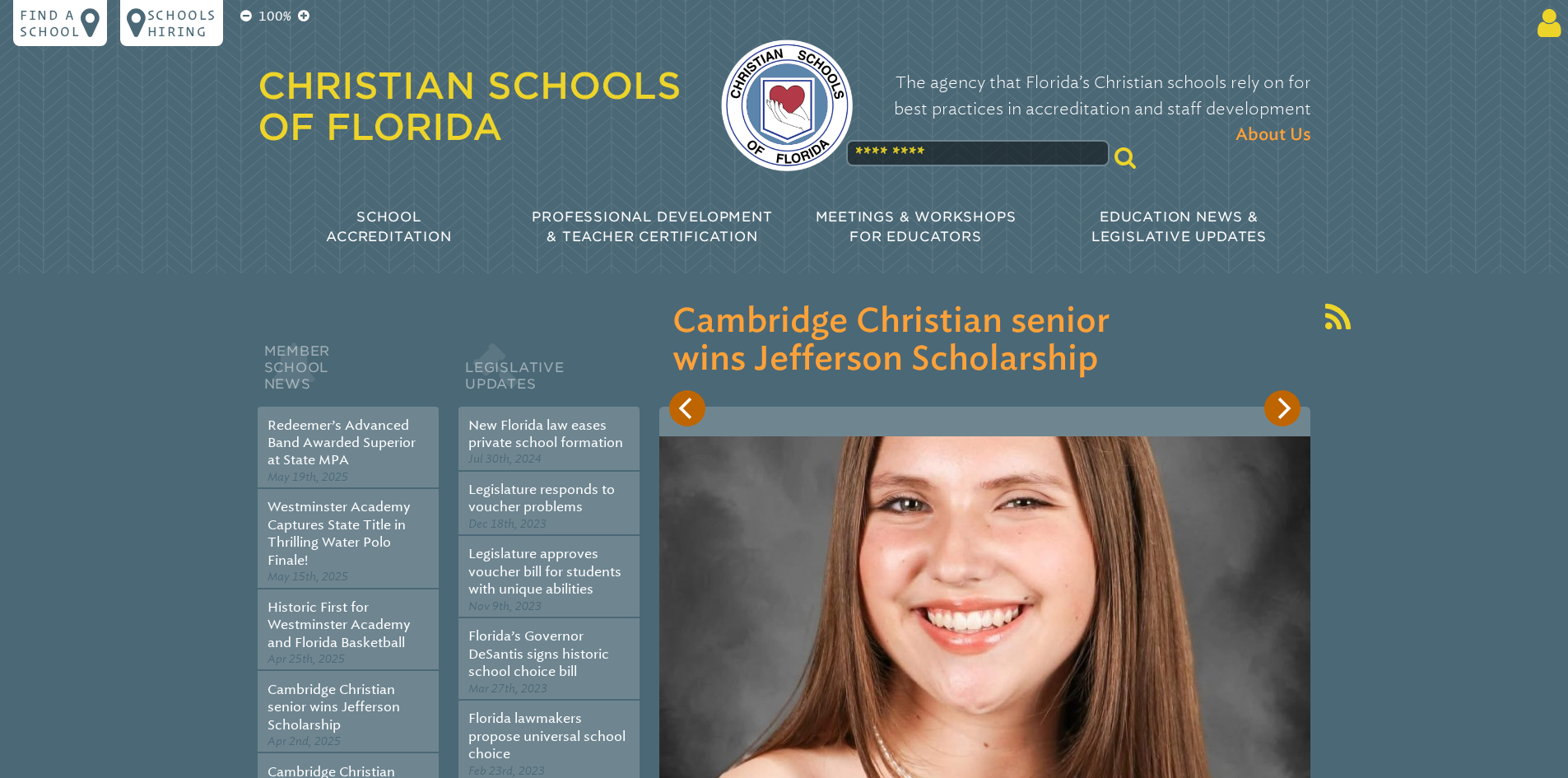 click at bounding box center [1546, 23] 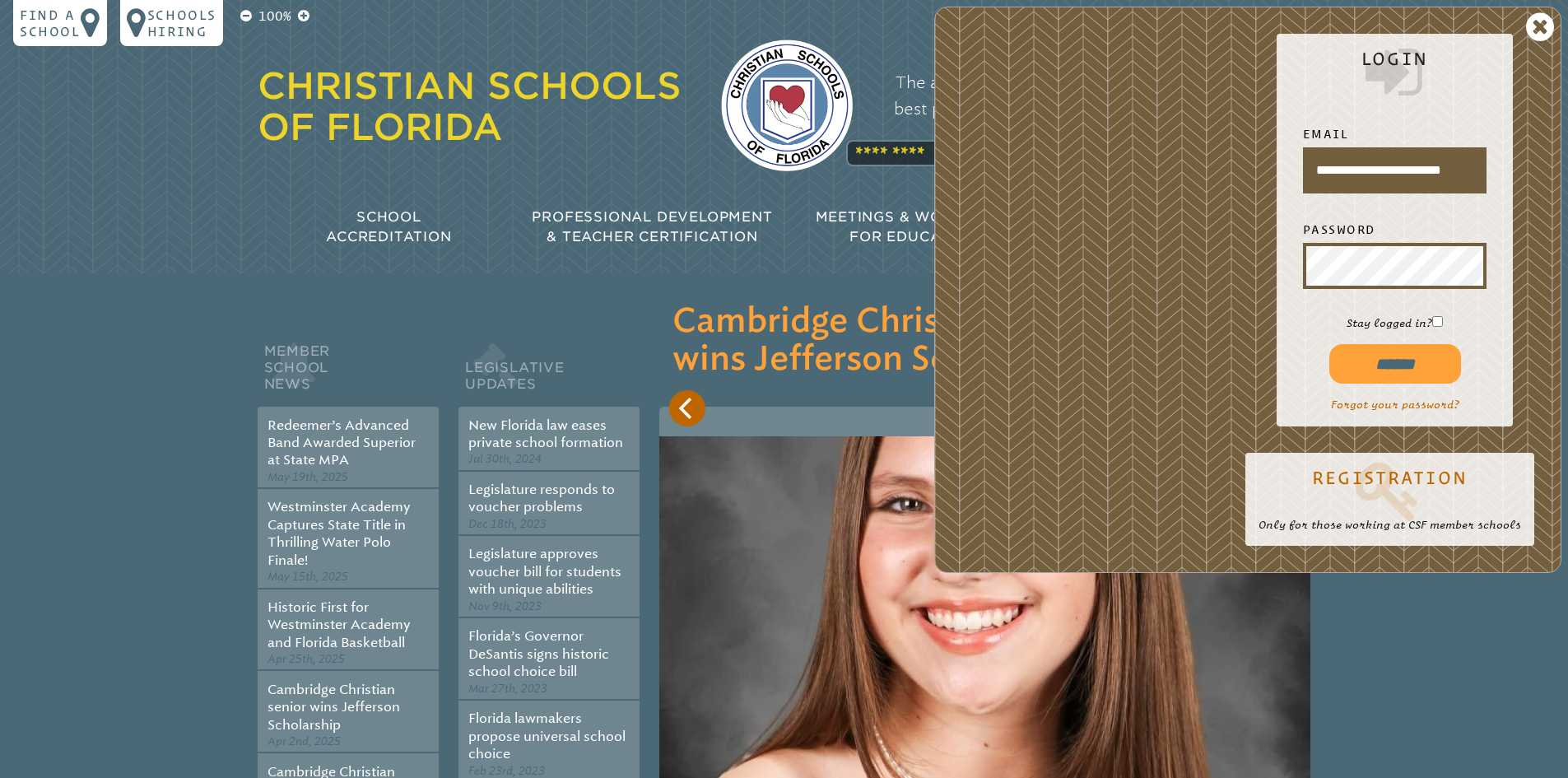 click on "******" at bounding box center [1395, 364] 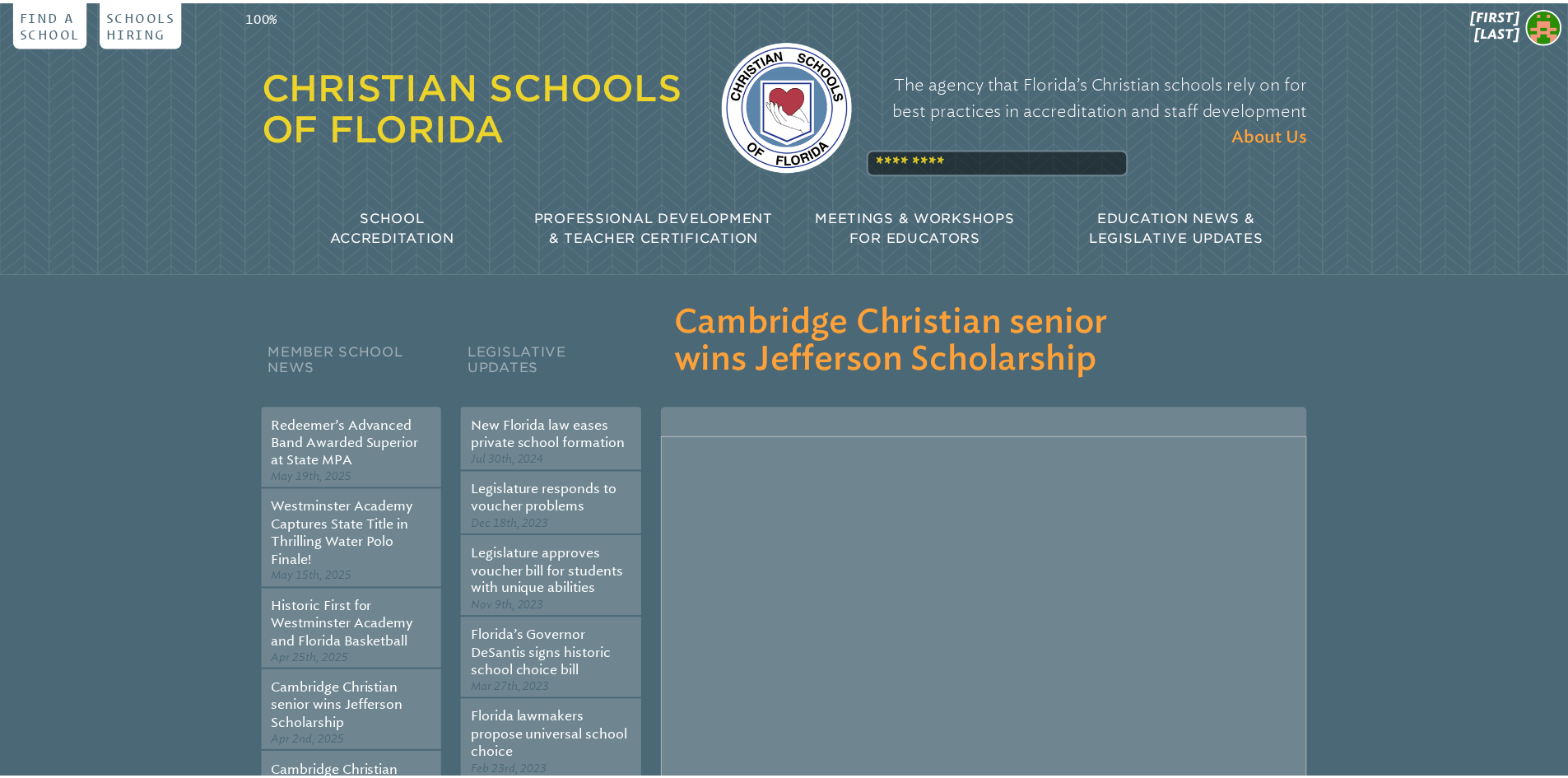 scroll, scrollTop: 0, scrollLeft: 0, axis: both 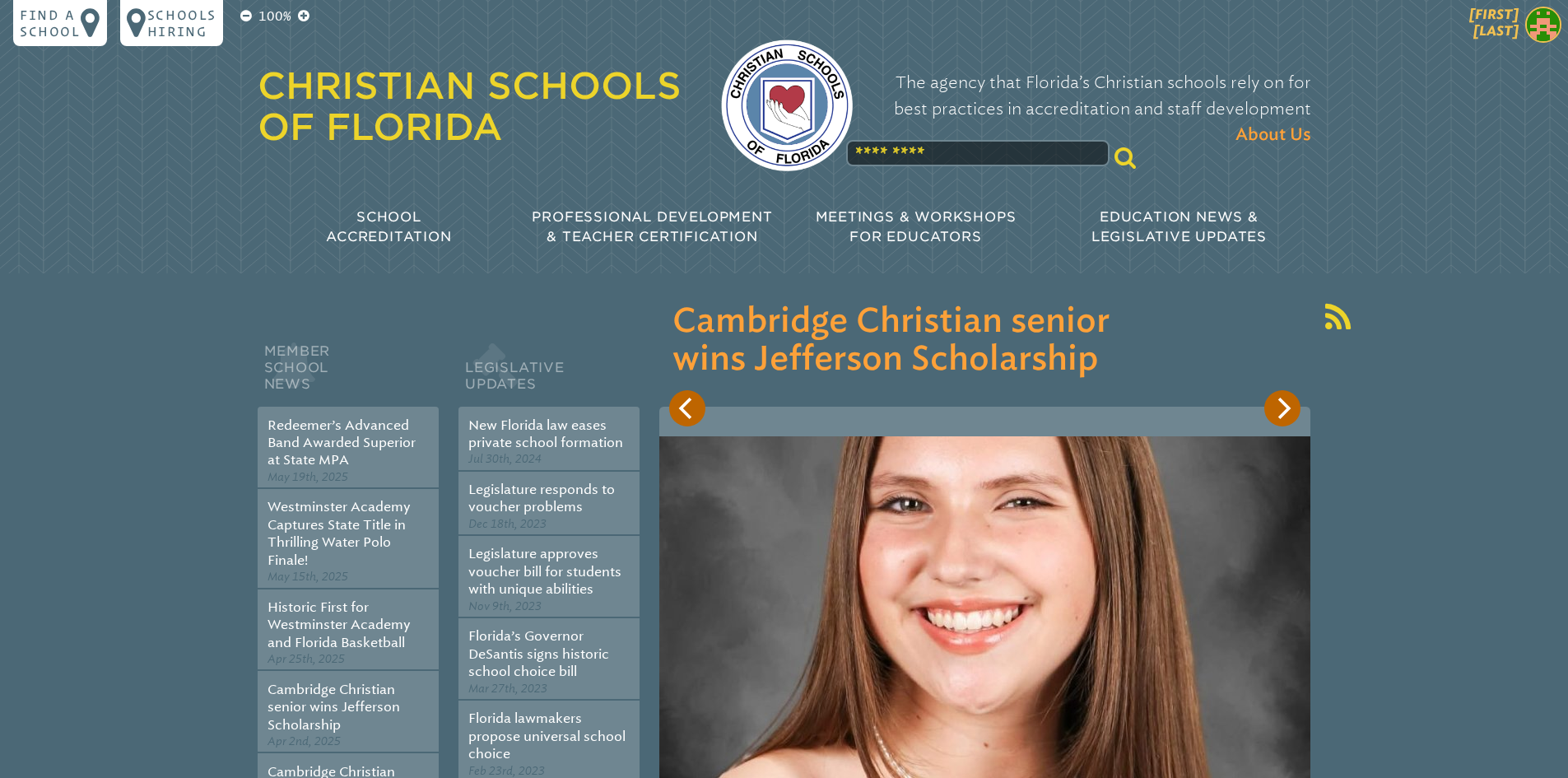 click on "Julie Ornelas" at bounding box center (1433, 26) 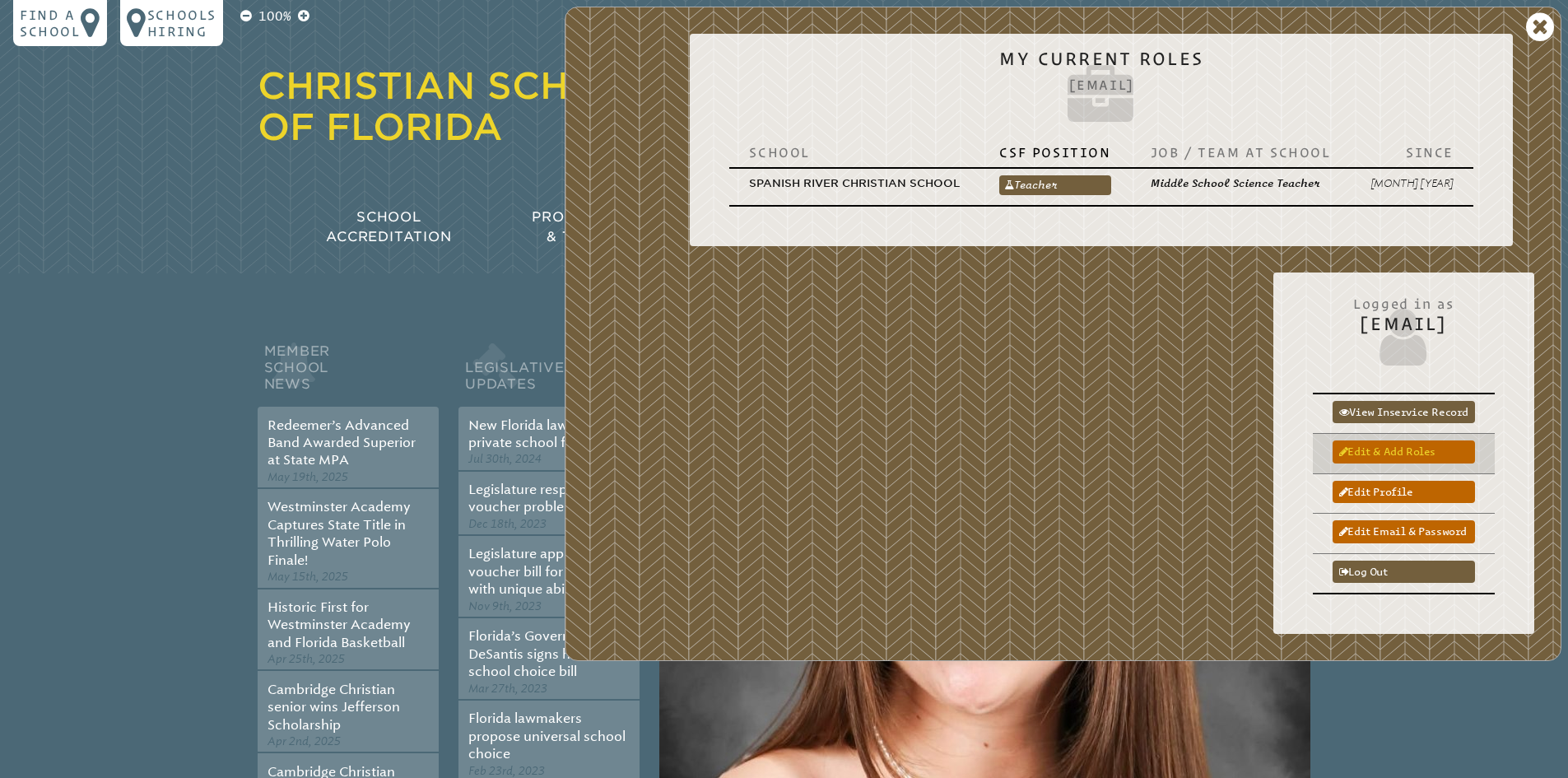 click on "Edit & add roles" at bounding box center (1403, 451) 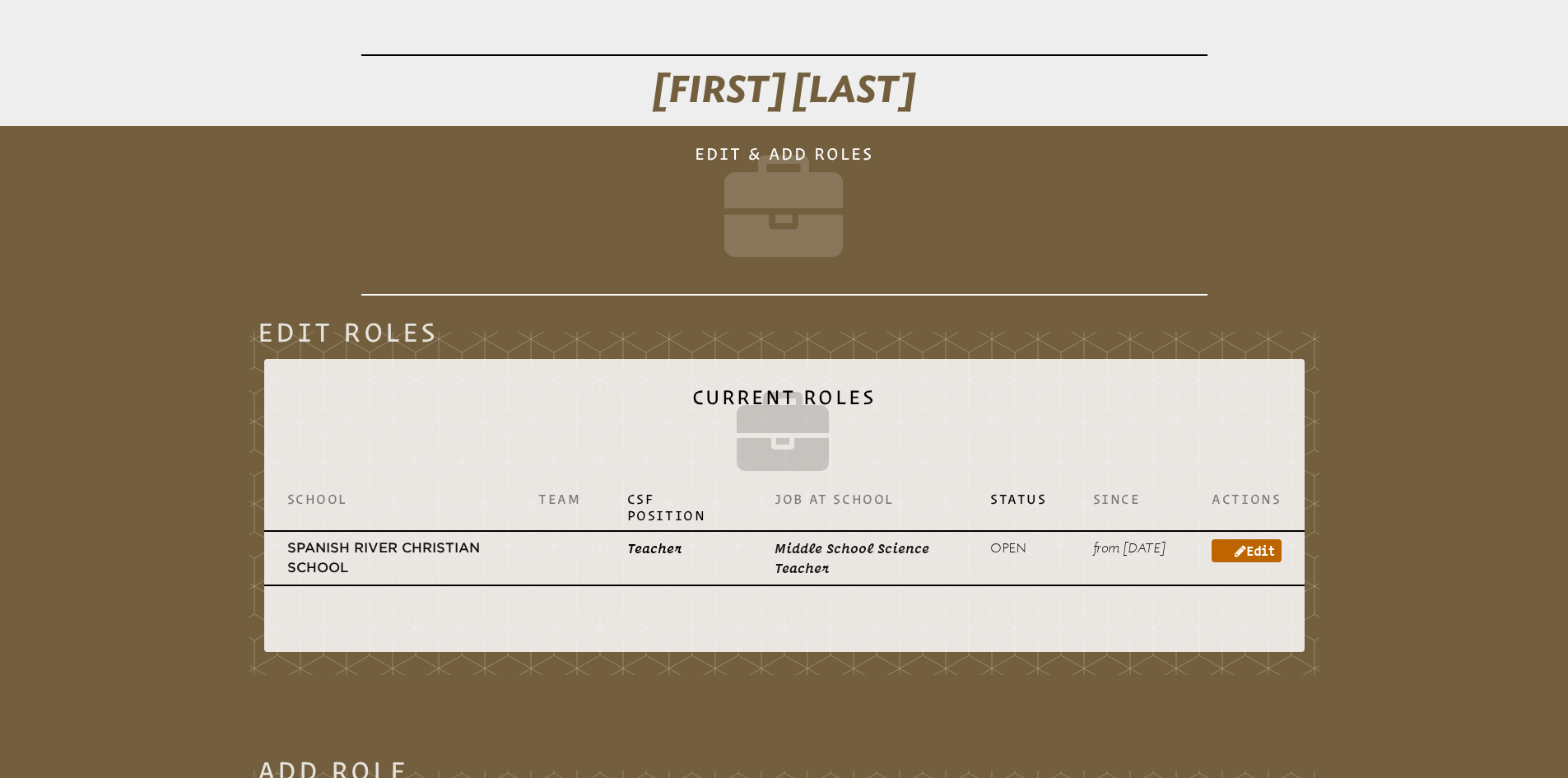 scroll, scrollTop: 247, scrollLeft: 0, axis: vertical 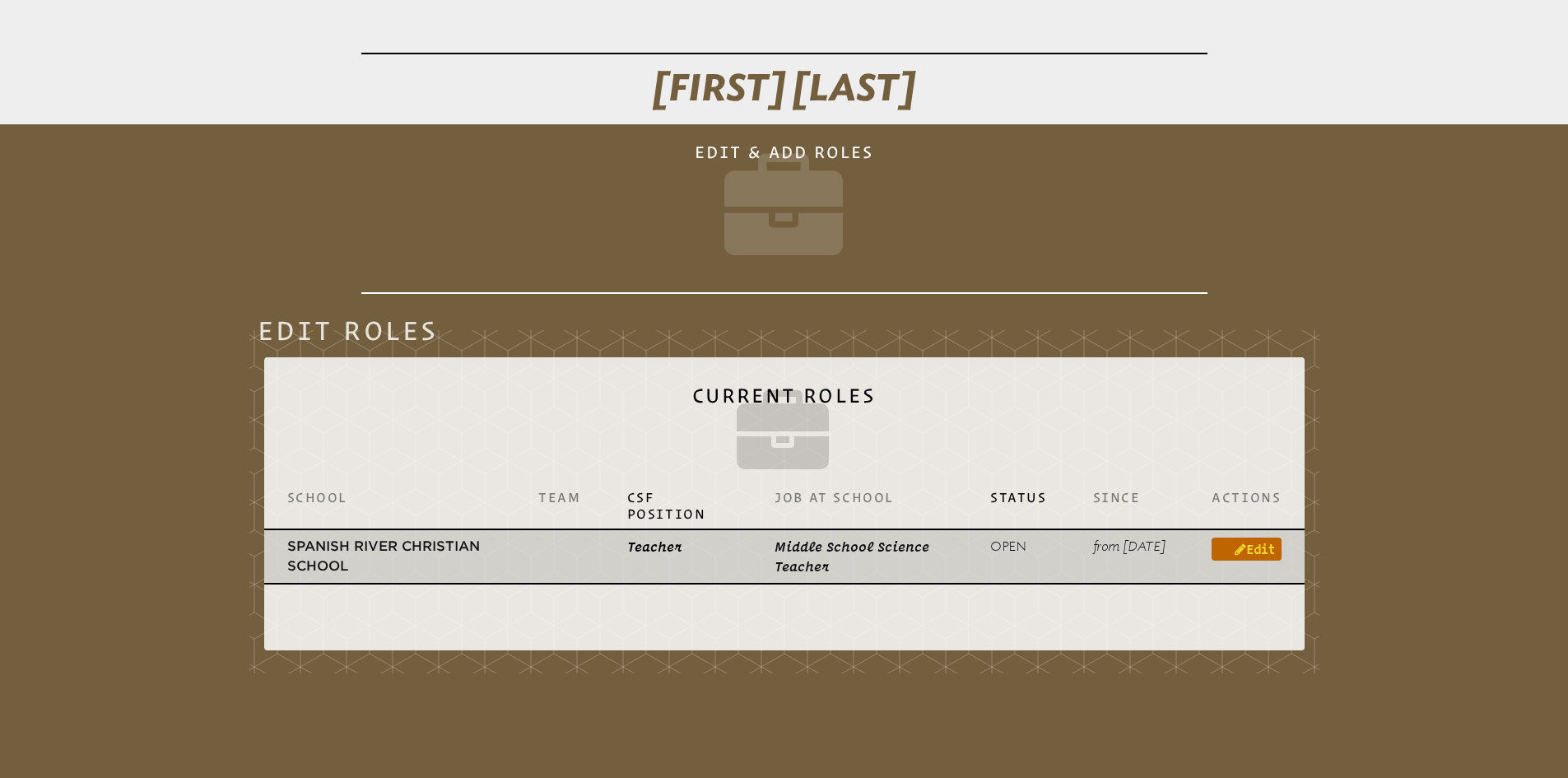 click on "Edit" at bounding box center [1246, 549] 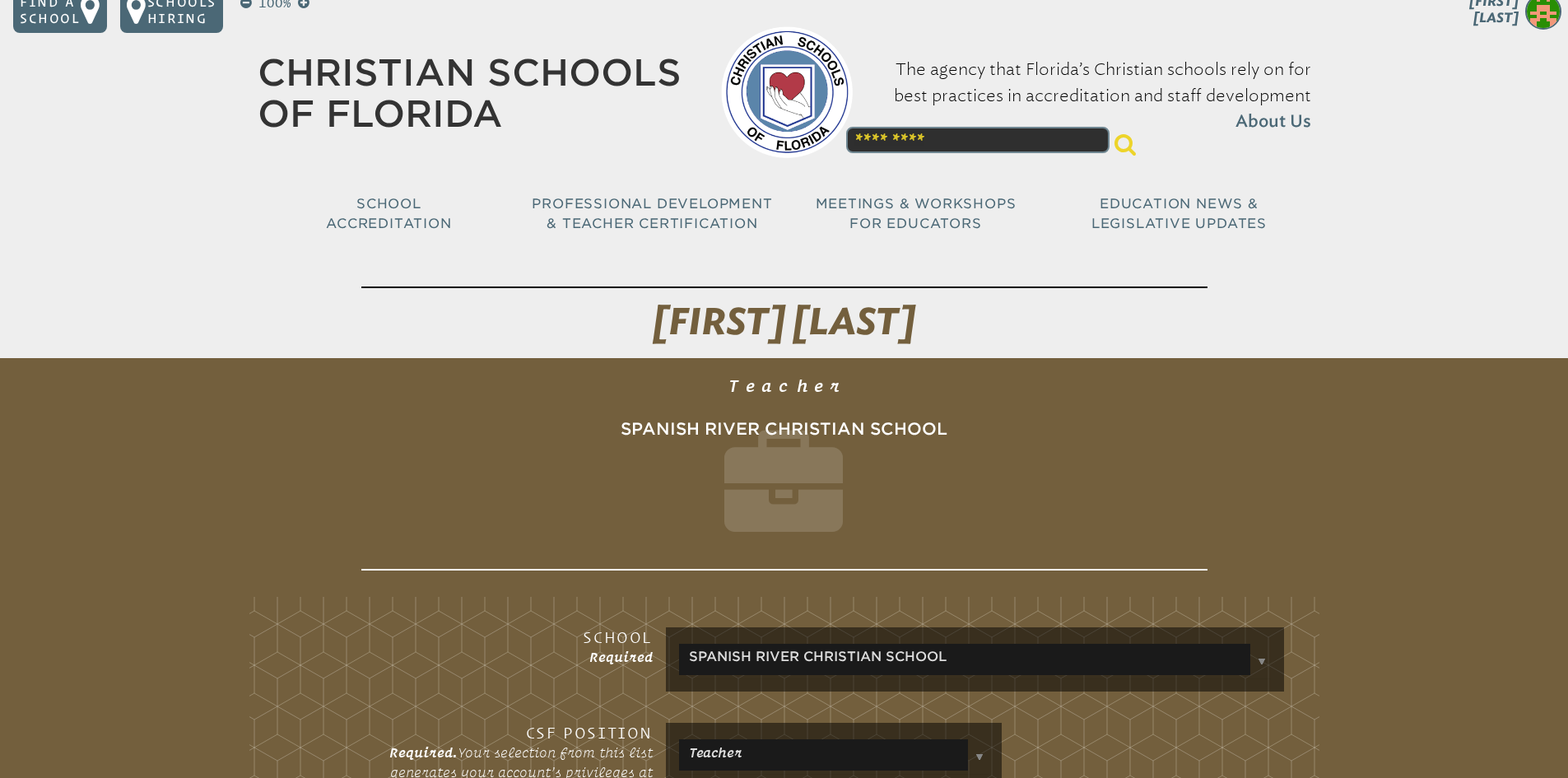 scroll, scrollTop: 0, scrollLeft: 0, axis: both 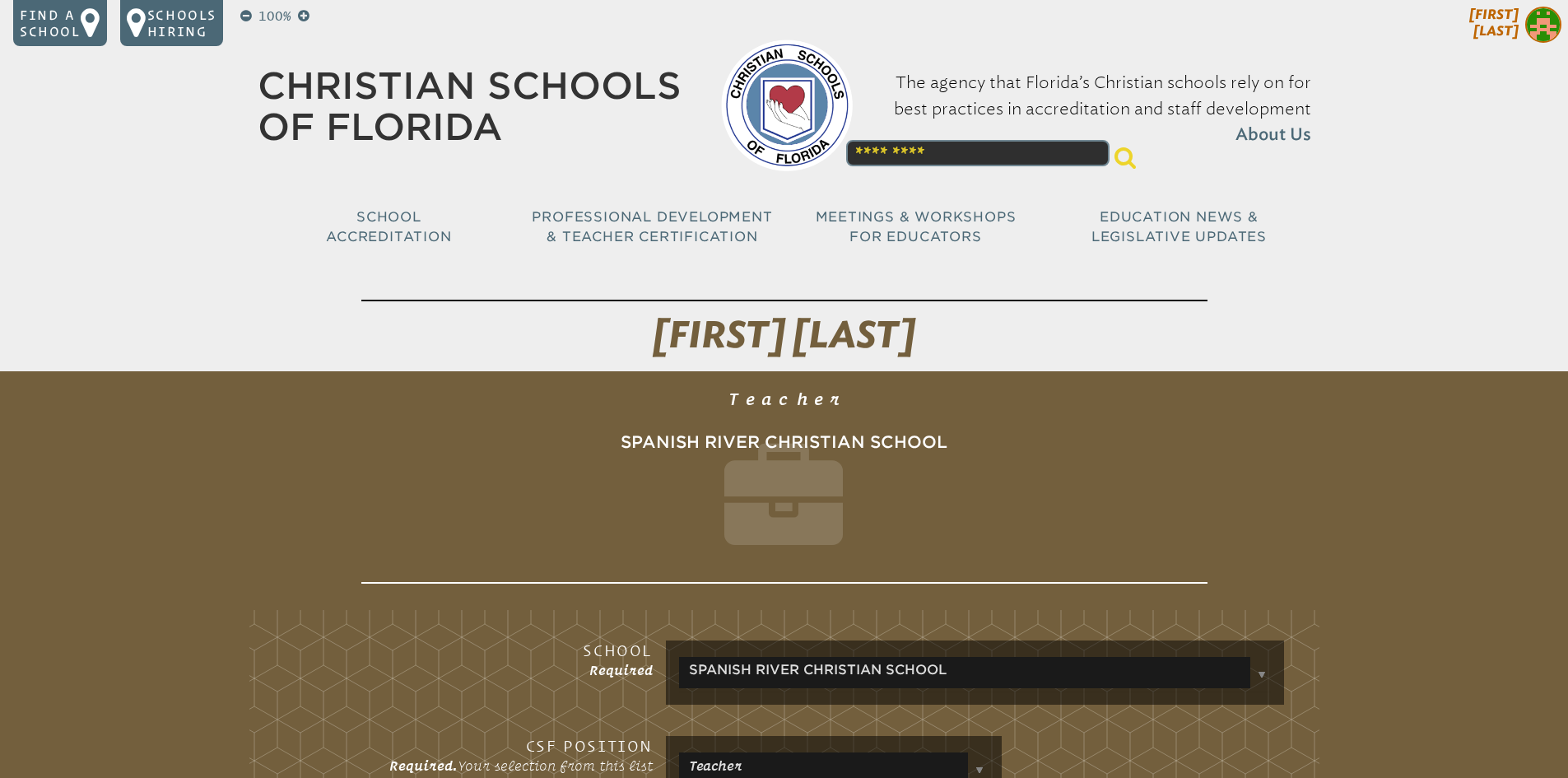 click on "Julie Ornelas" at bounding box center [1494, 22] 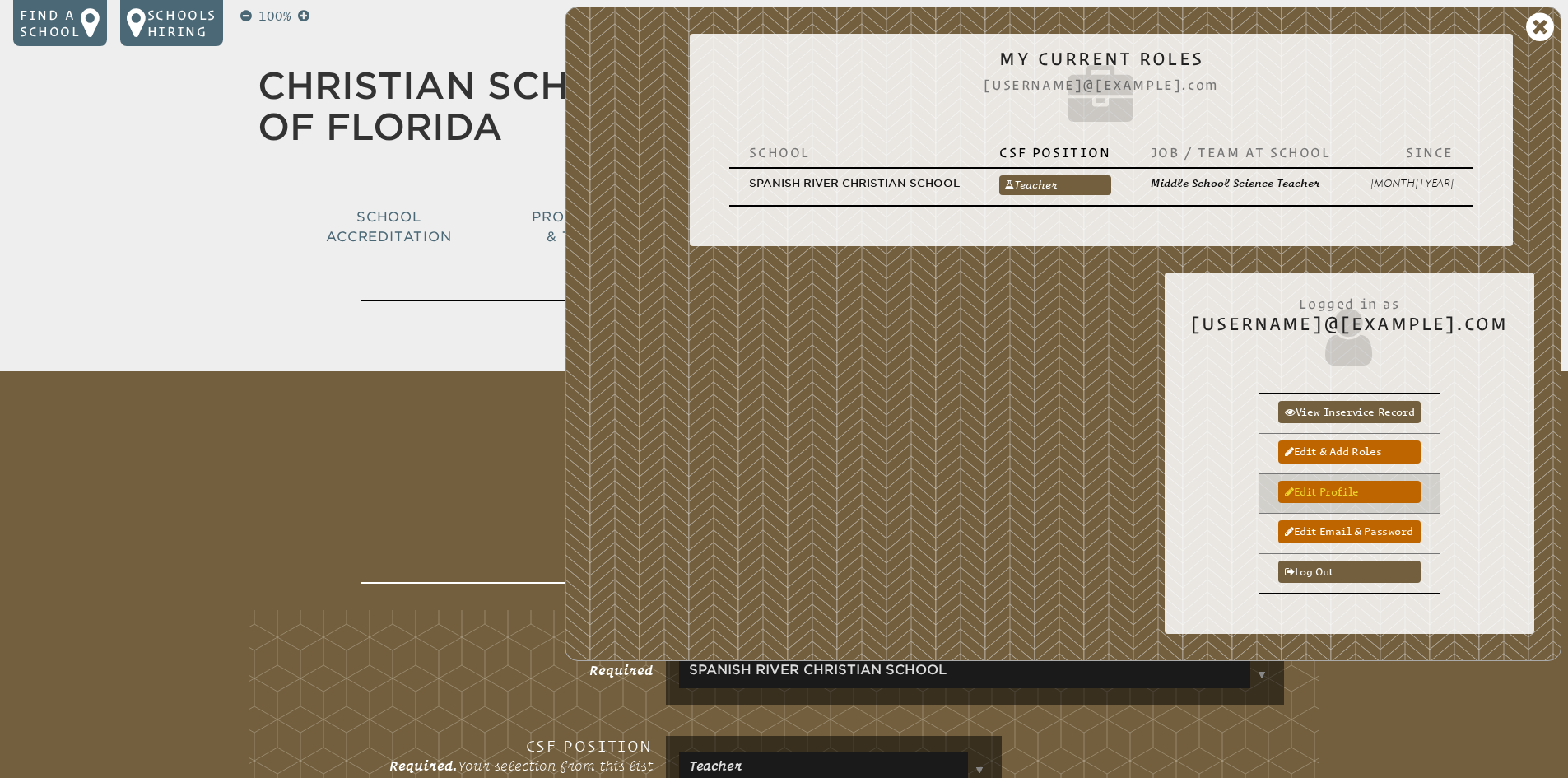 click on "Edit profile" at bounding box center (1349, 491) 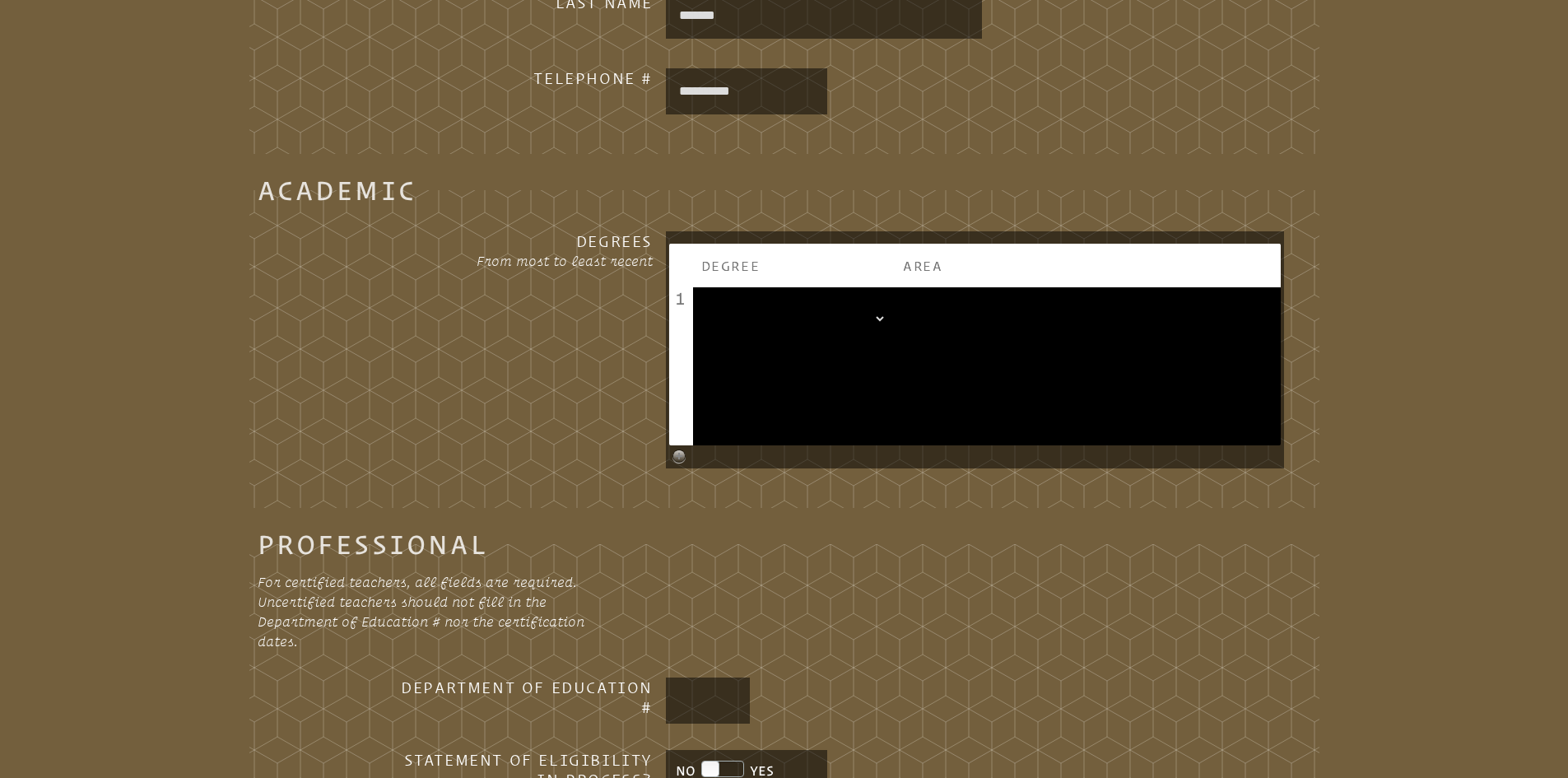 scroll, scrollTop: 906, scrollLeft: 0, axis: vertical 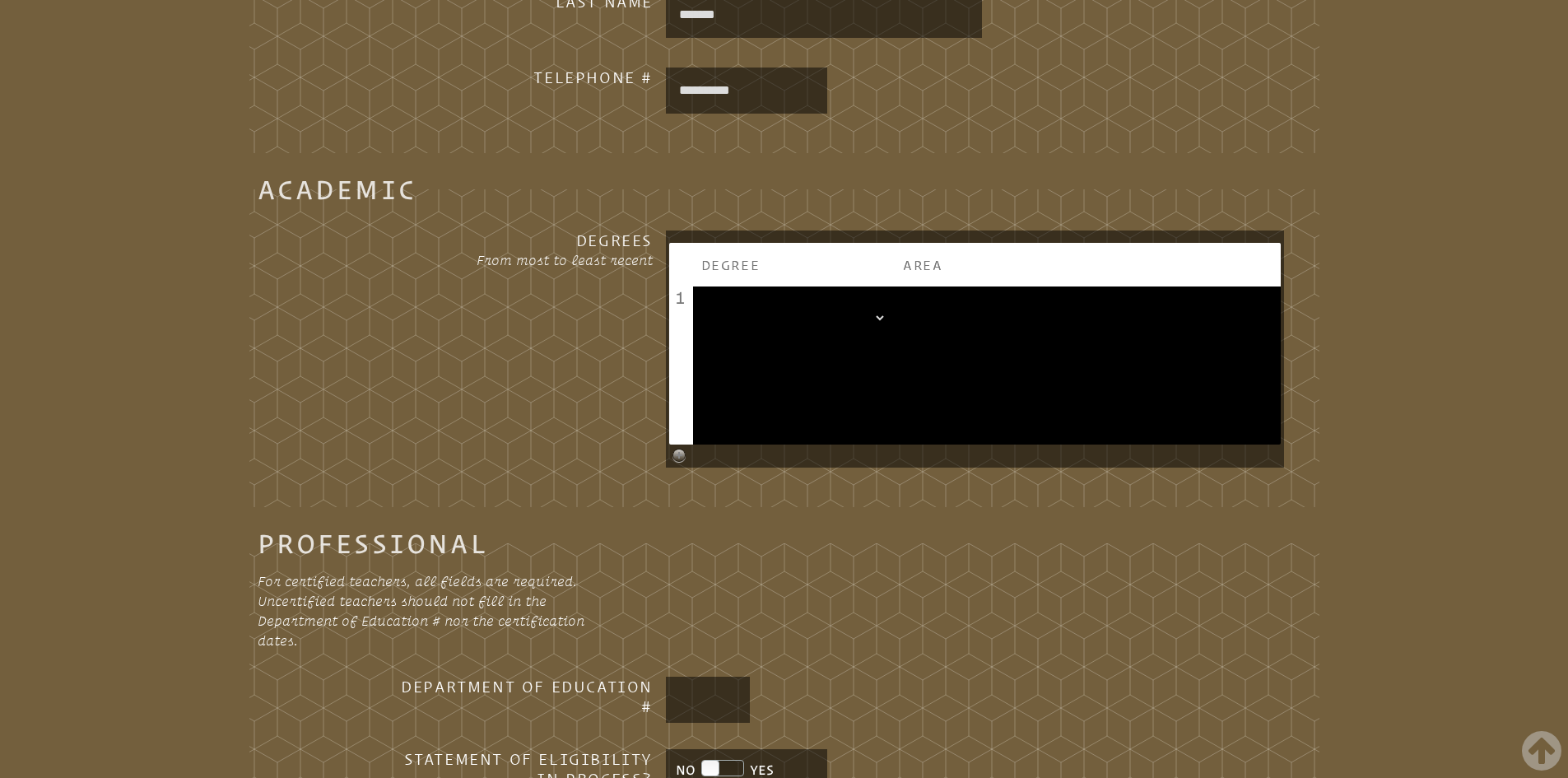 click on "**********" at bounding box center [793, 318] 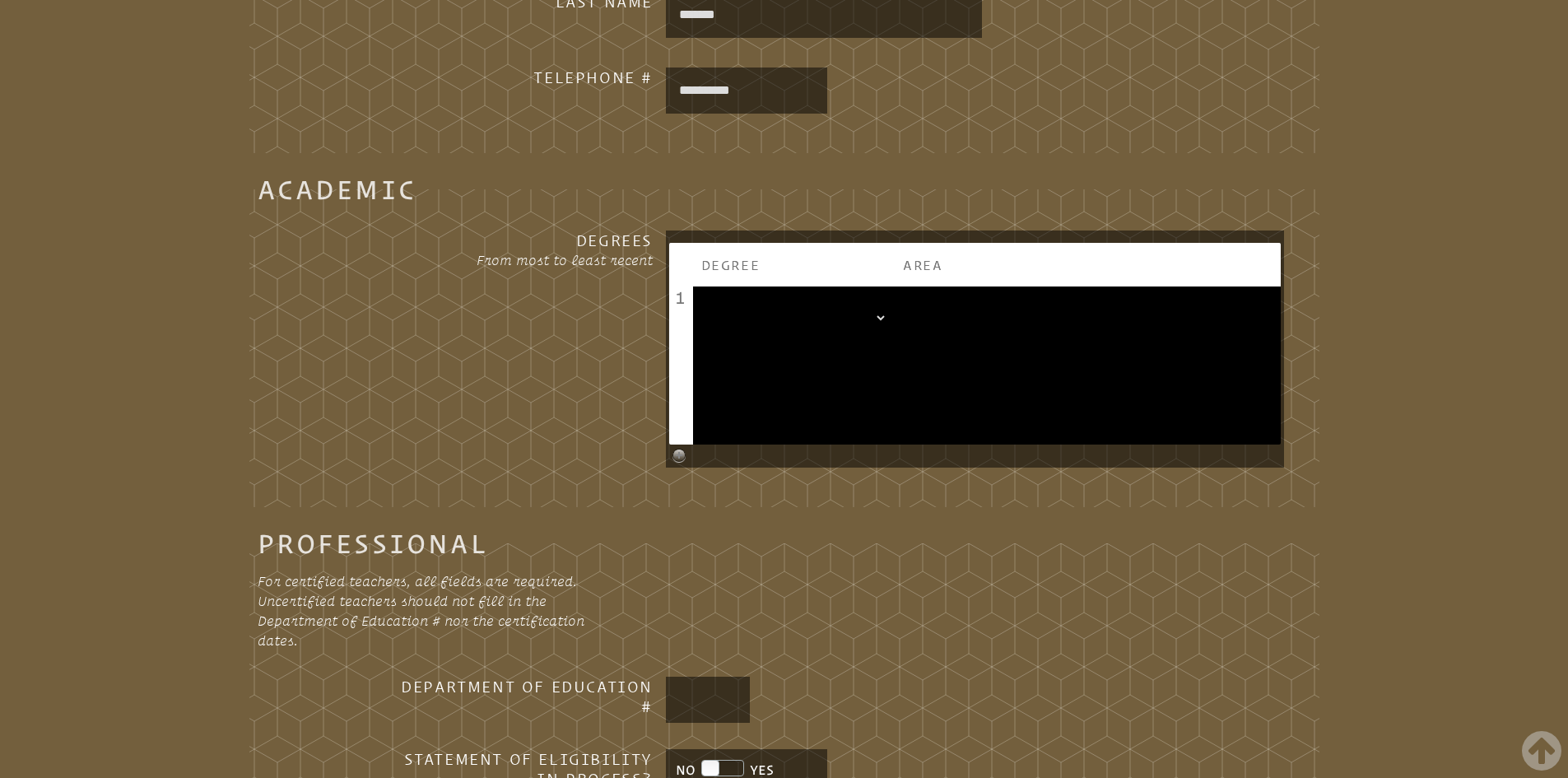 select on "**" 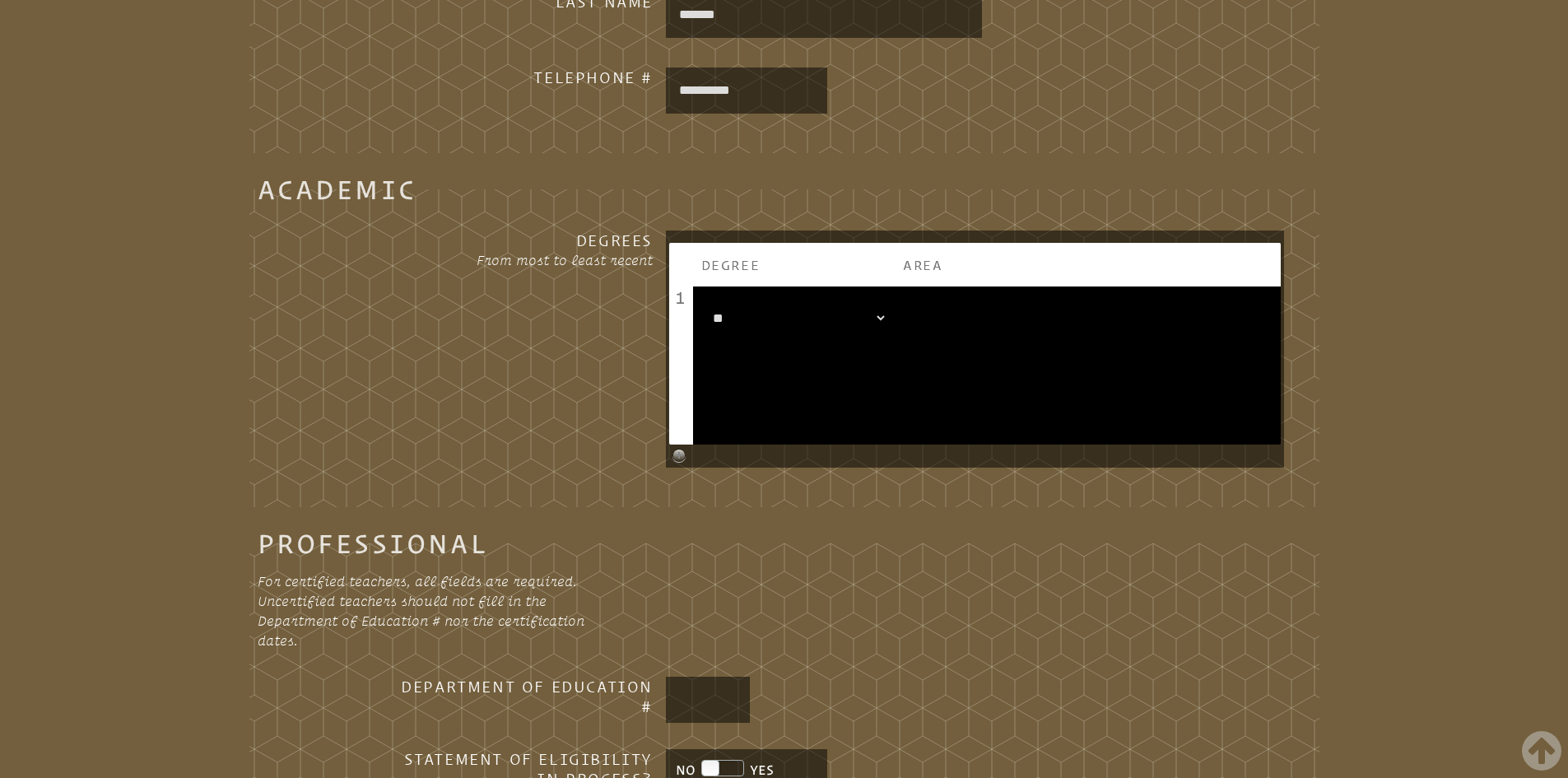 click at bounding box center [1088, 366] 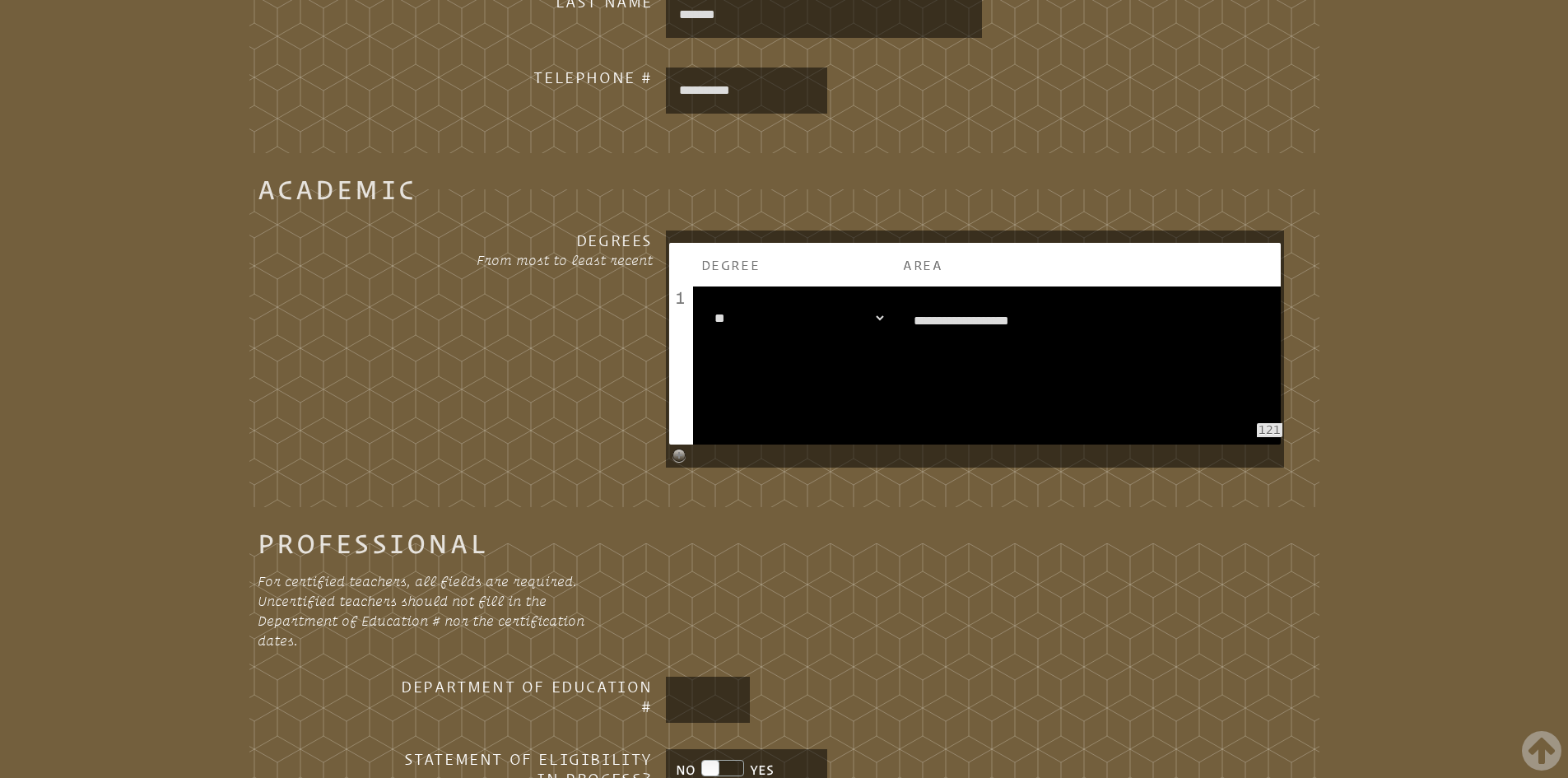 type on "**********" 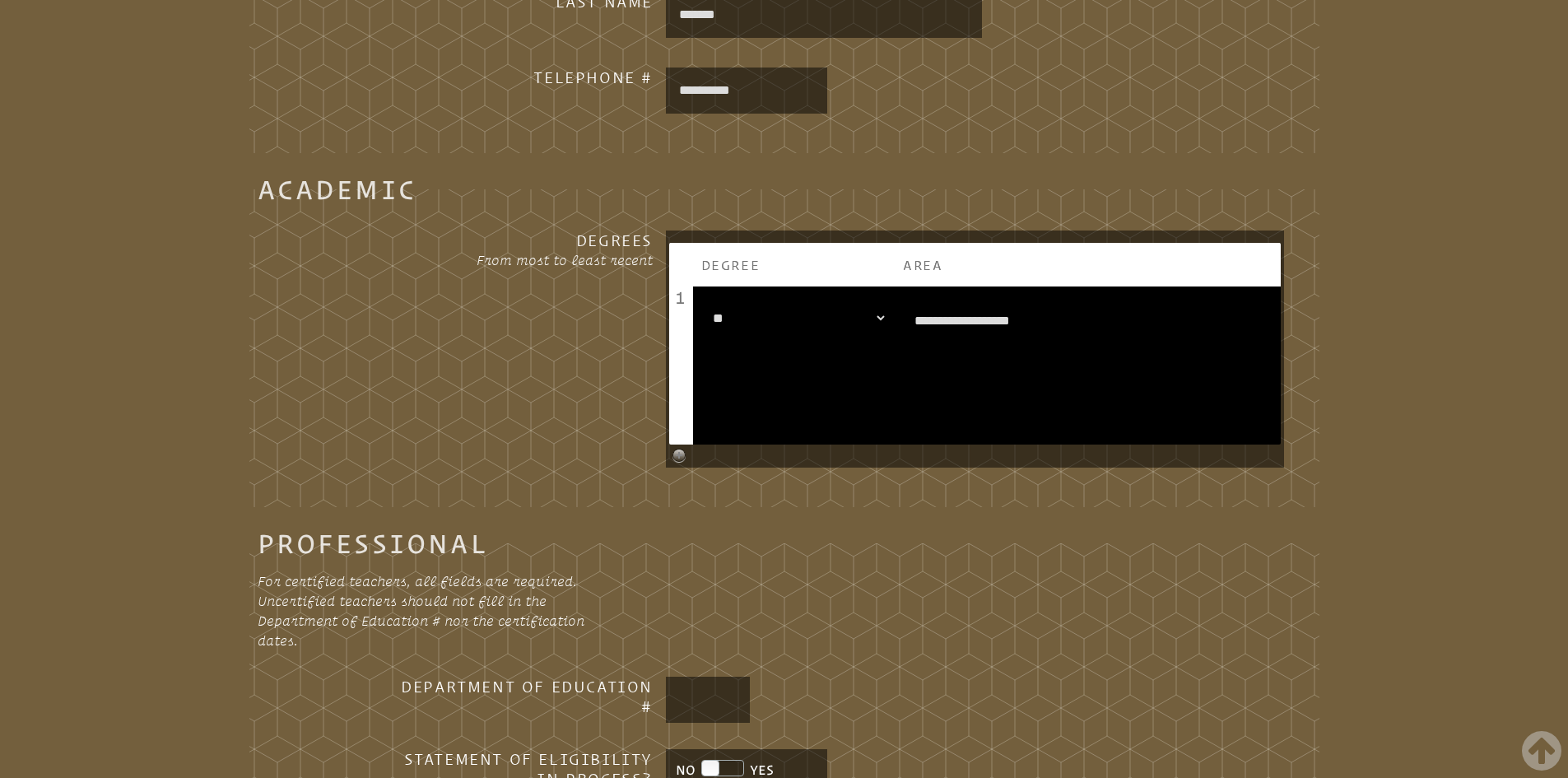click on "**********" at bounding box center (793, 318) 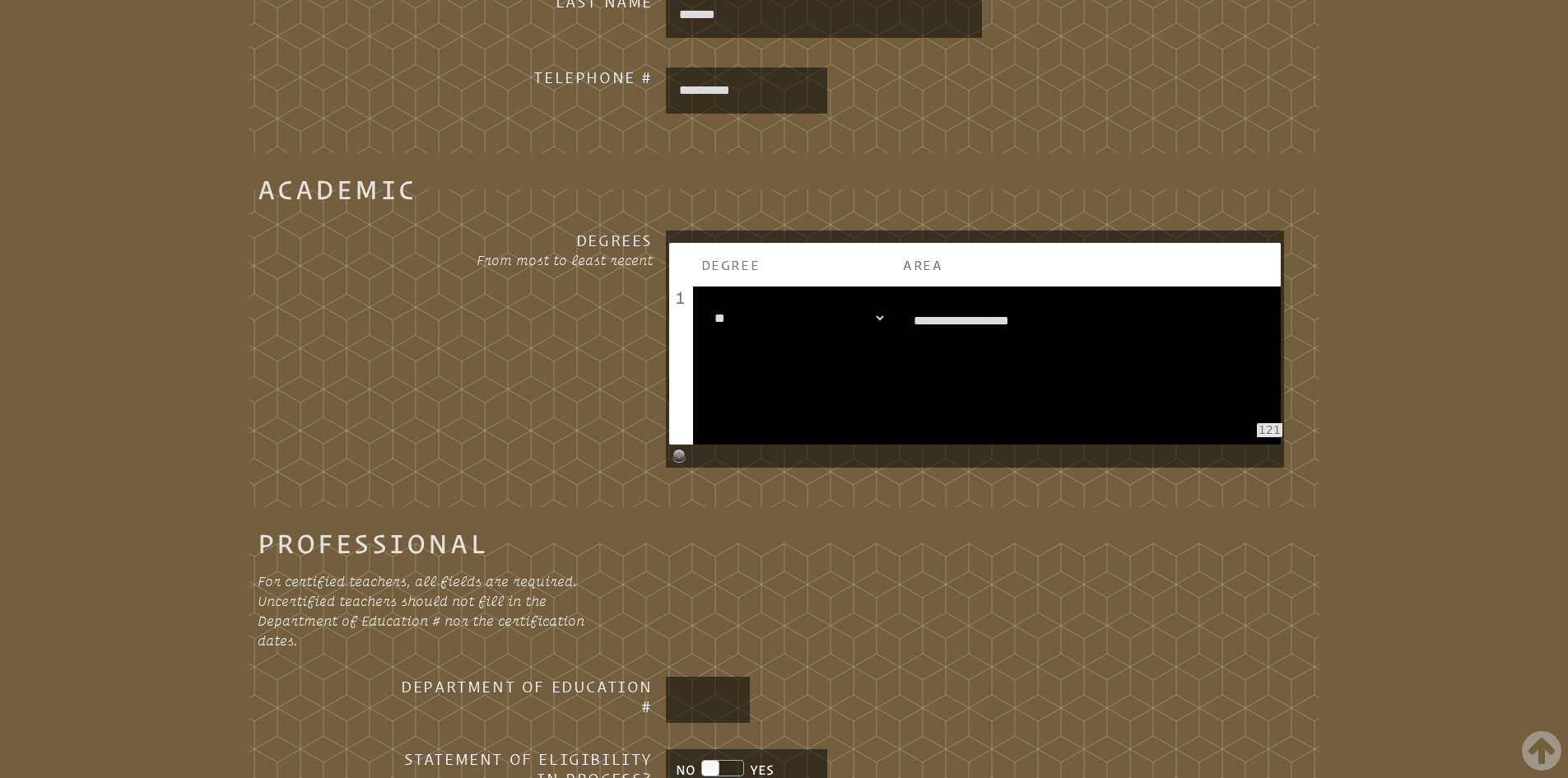 click on "**********" at bounding box center [1088, 366] 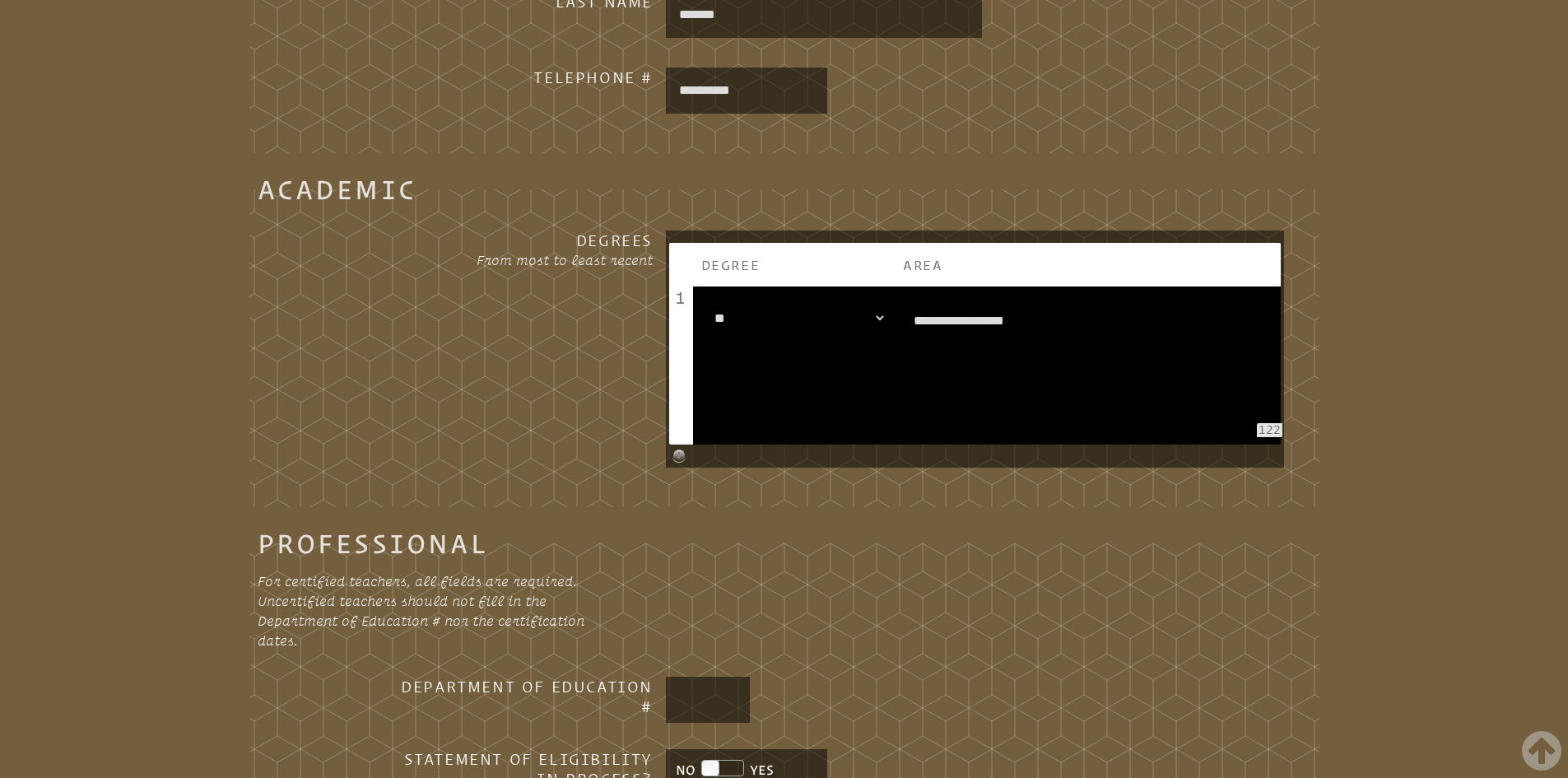 type on "**********" 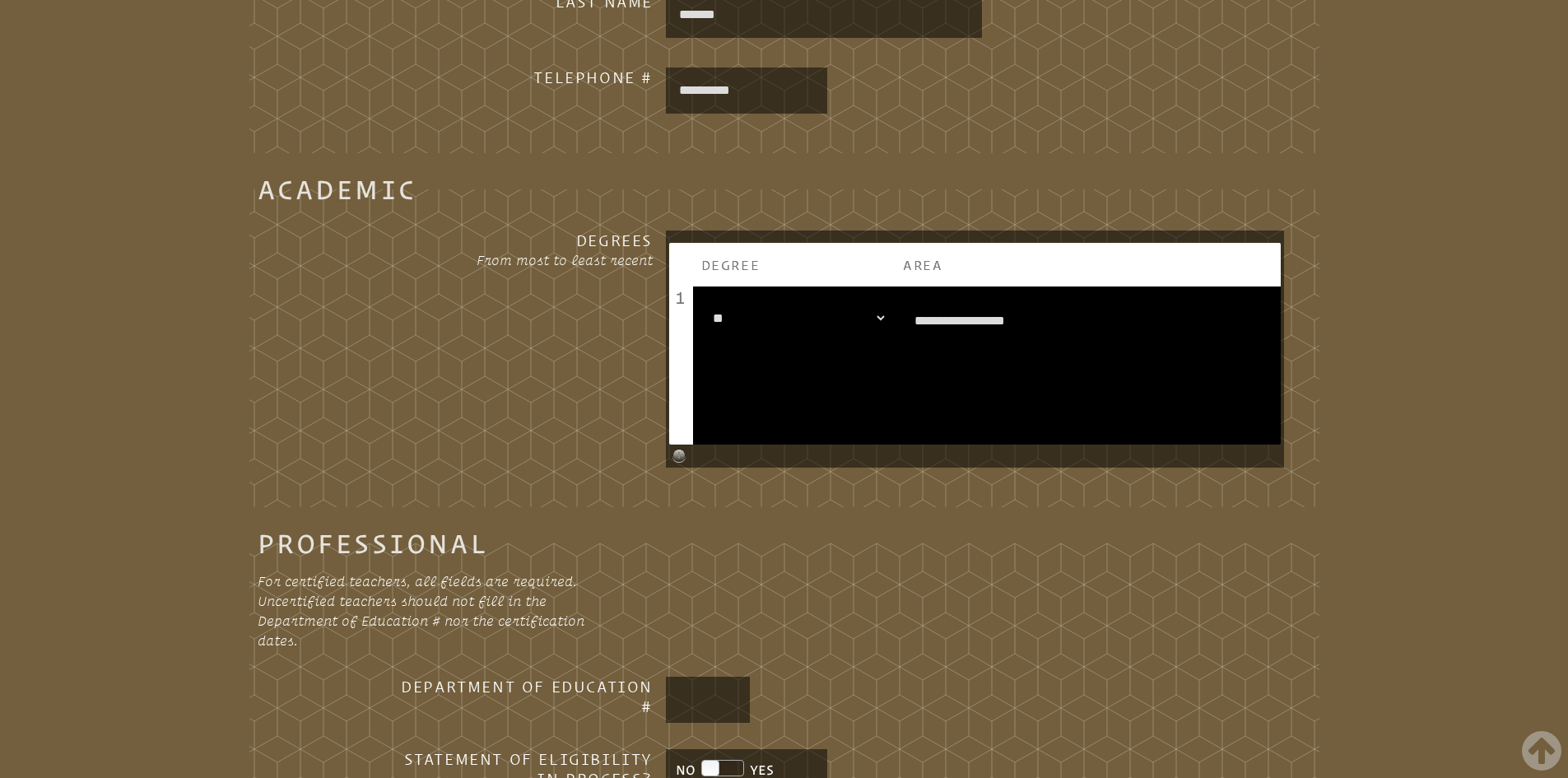 click on "**********" at bounding box center (793, 366) 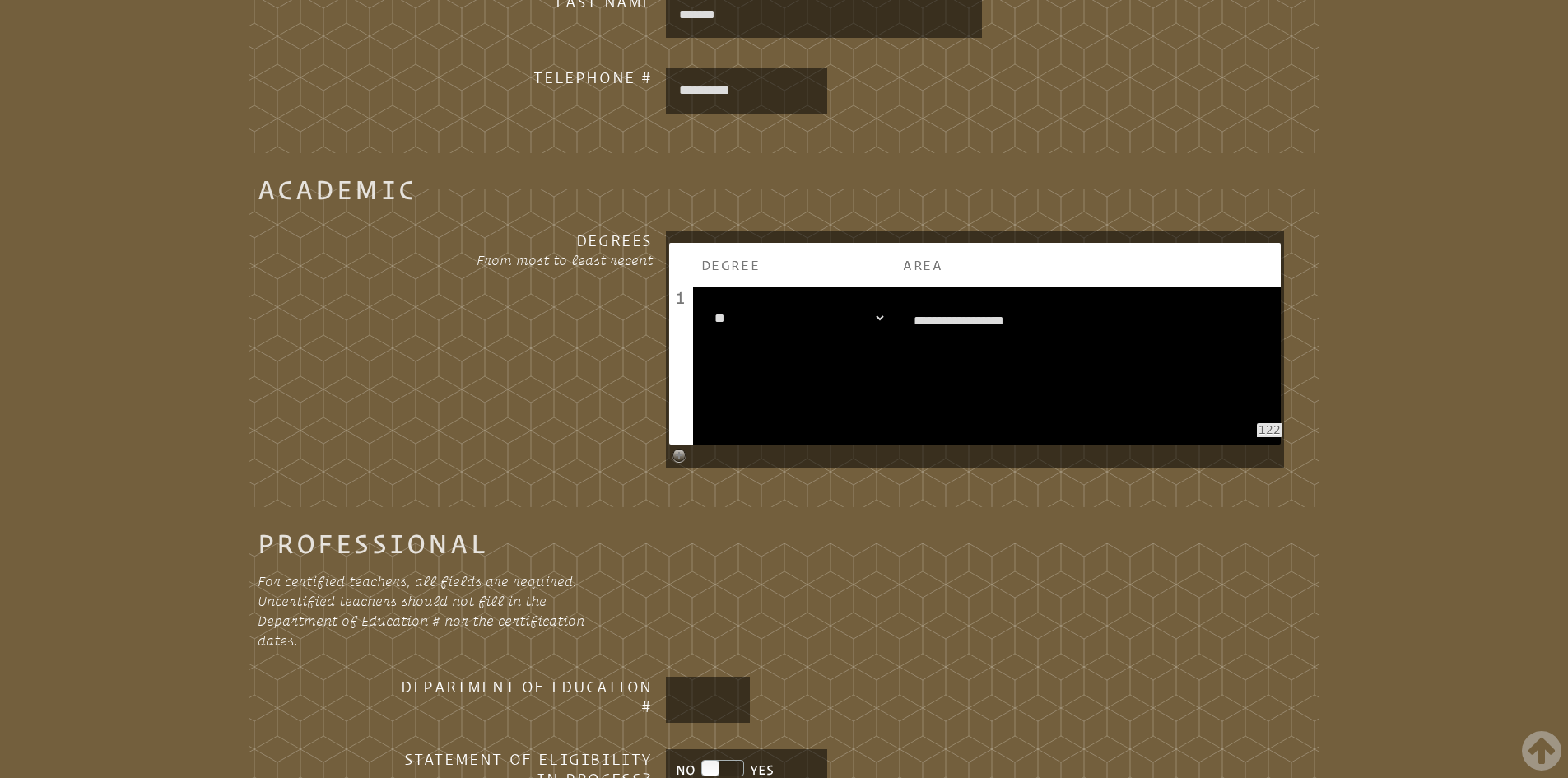 click on "122" at bounding box center (1269, 430) 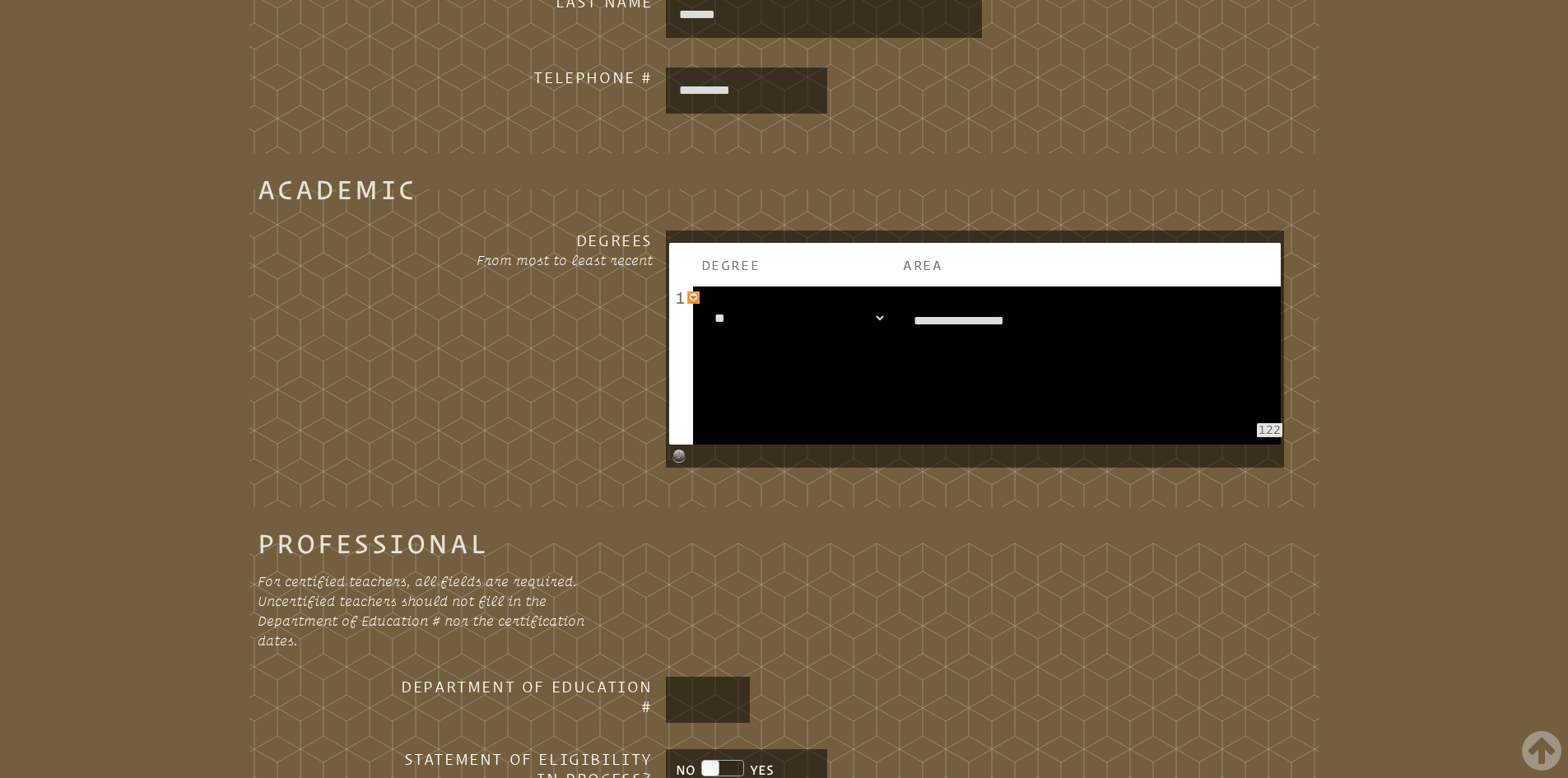click on "1" at bounding box center [681, 366] 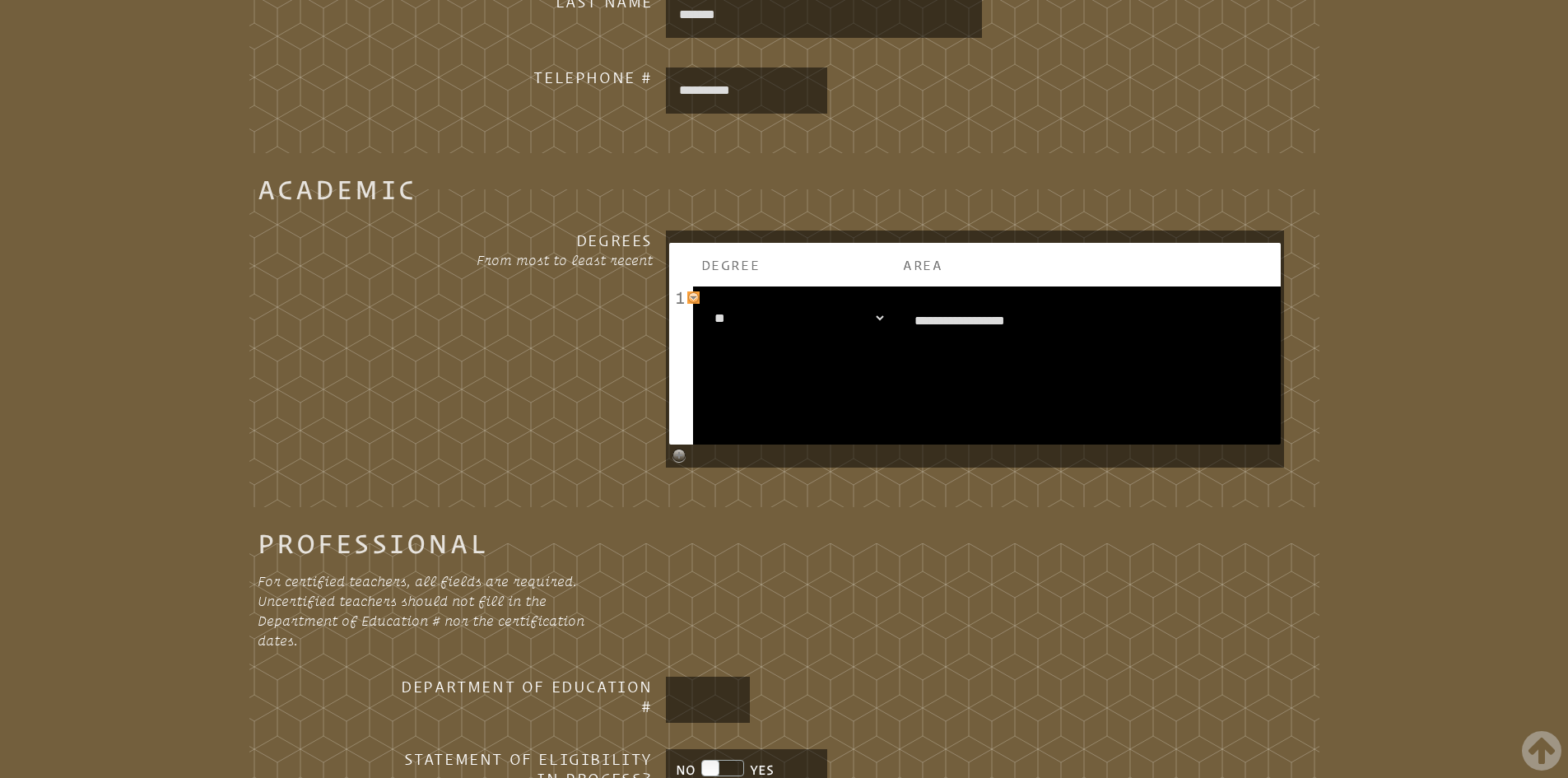 click at bounding box center (693, 297) 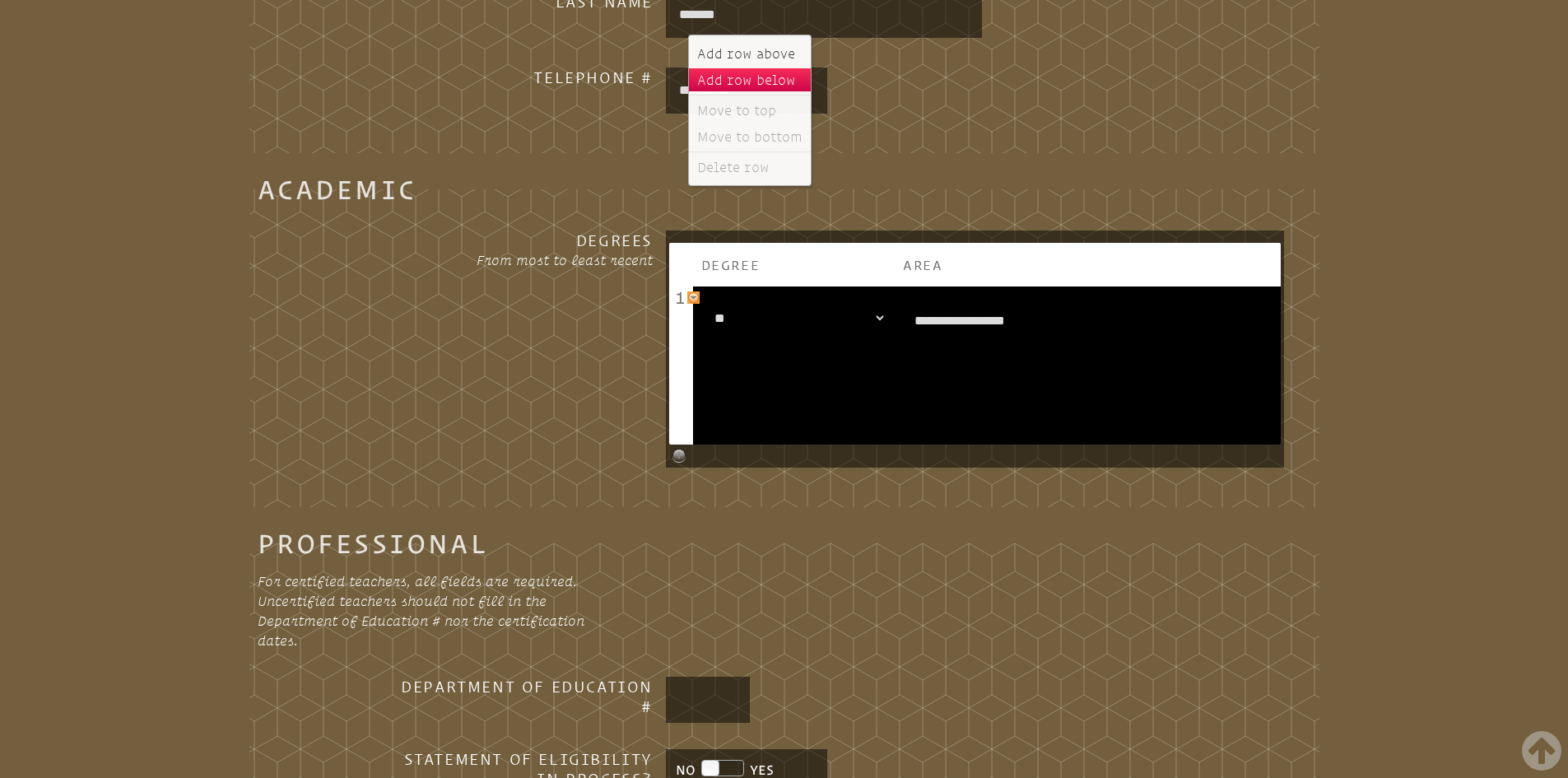 click on "Add row below" at bounding box center [750, 80] 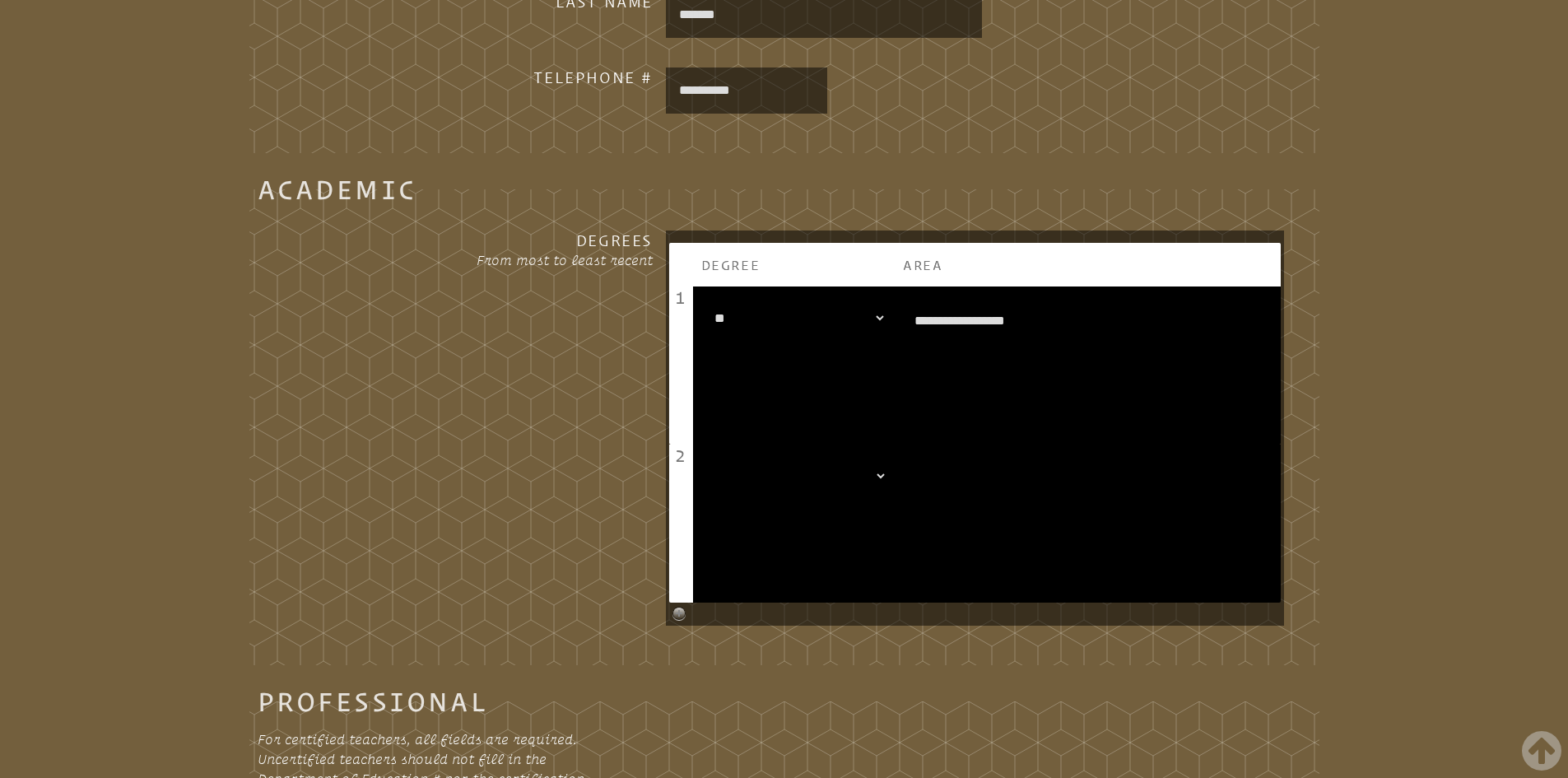 drag, startPoint x: 770, startPoint y: 477, endPoint x: 779, endPoint y: 471, distance: 10.816654 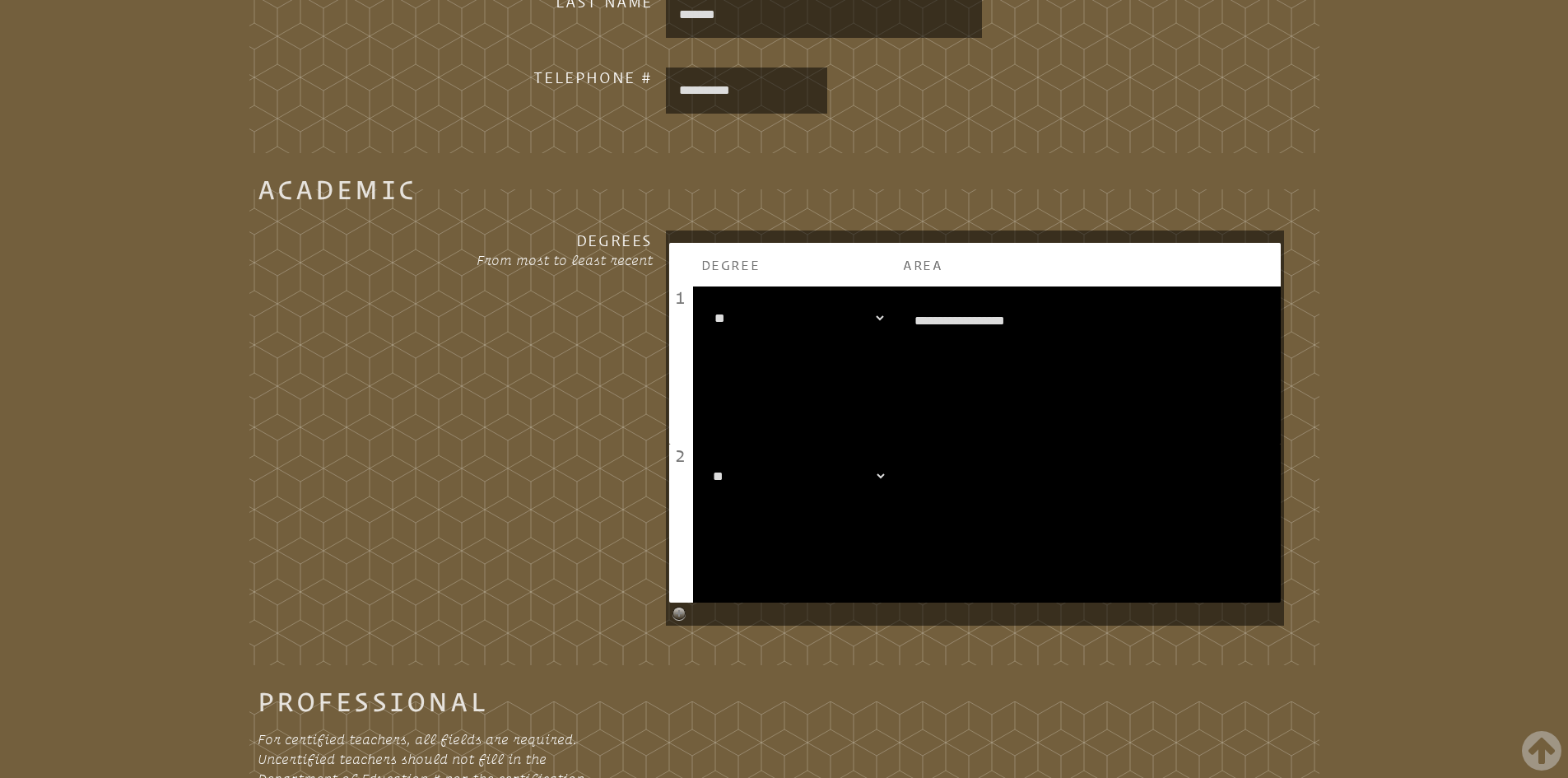 click at bounding box center (1088, 524) 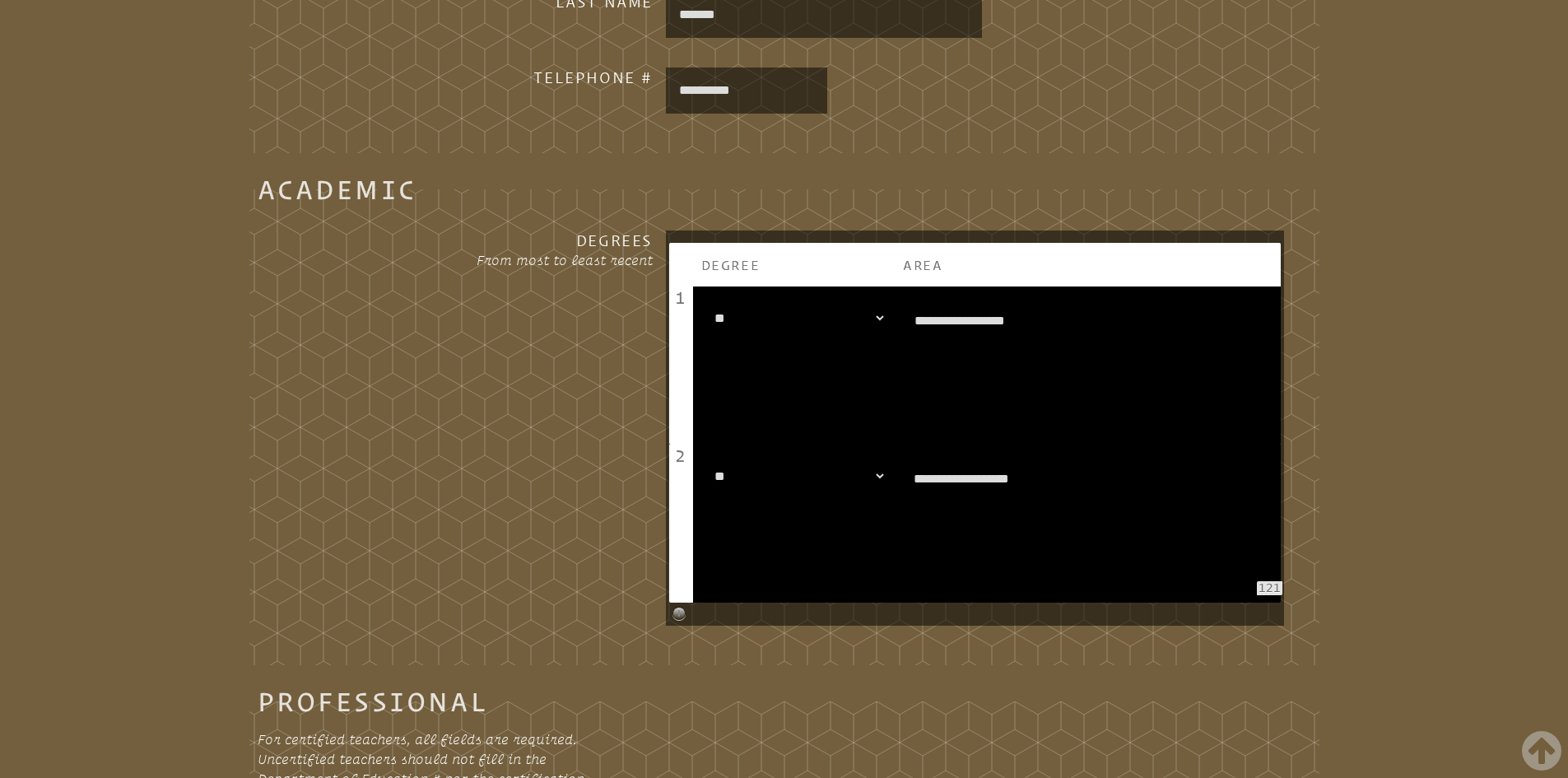 type on "**********" 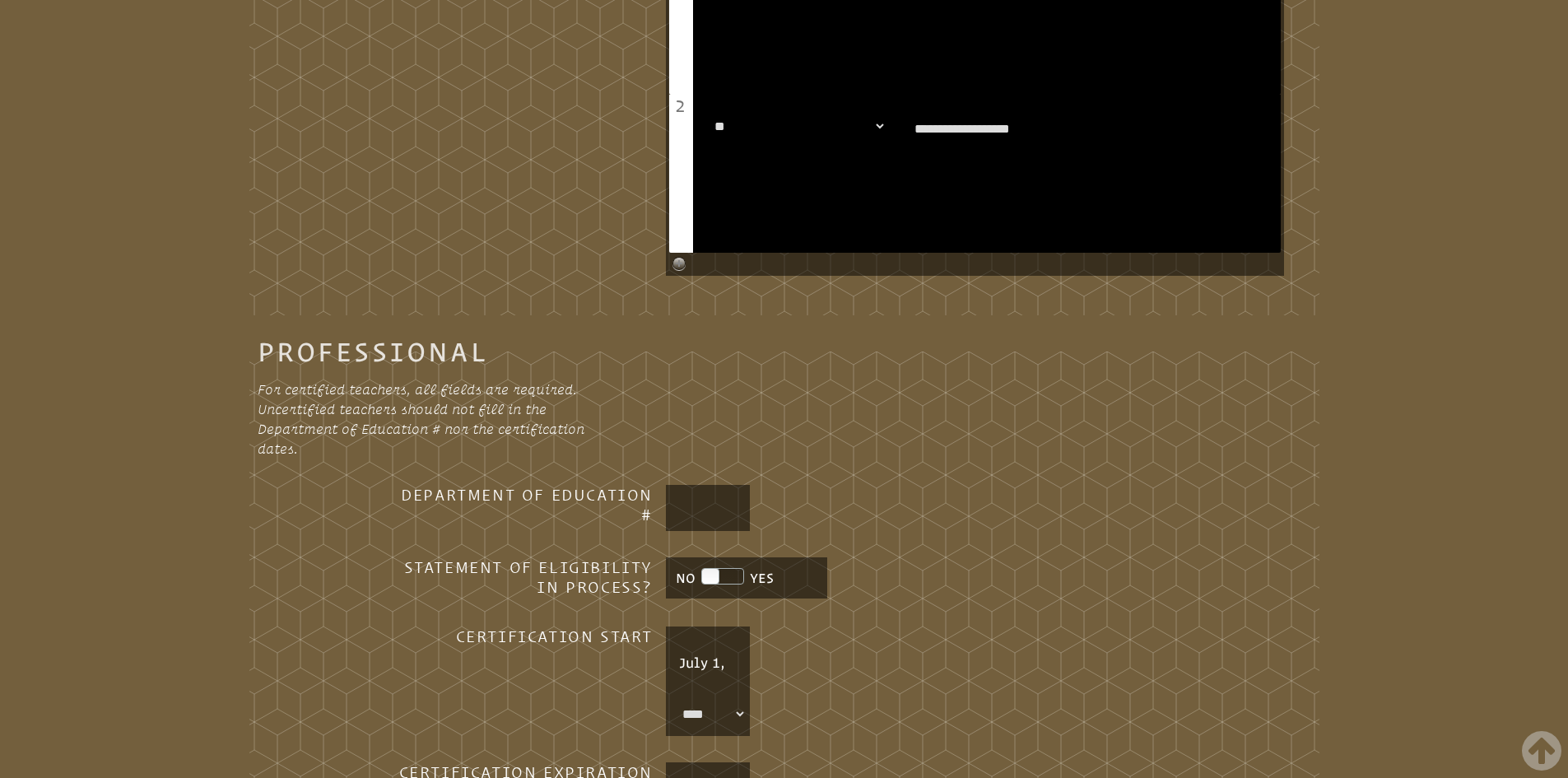 scroll, scrollTop: 1400, scrollLeft: 0, axis: vertical 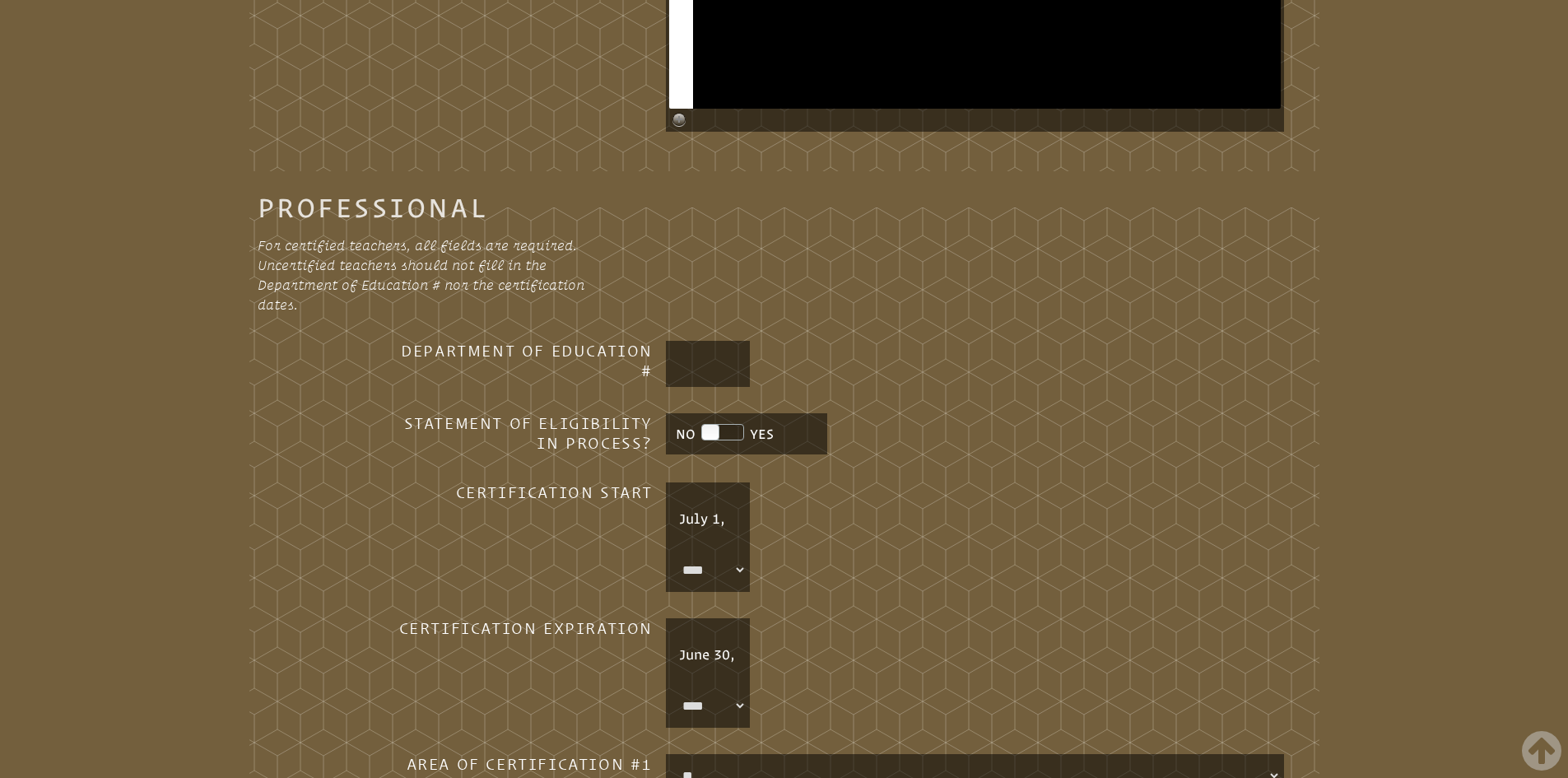 click at bounding box center [708, 364] 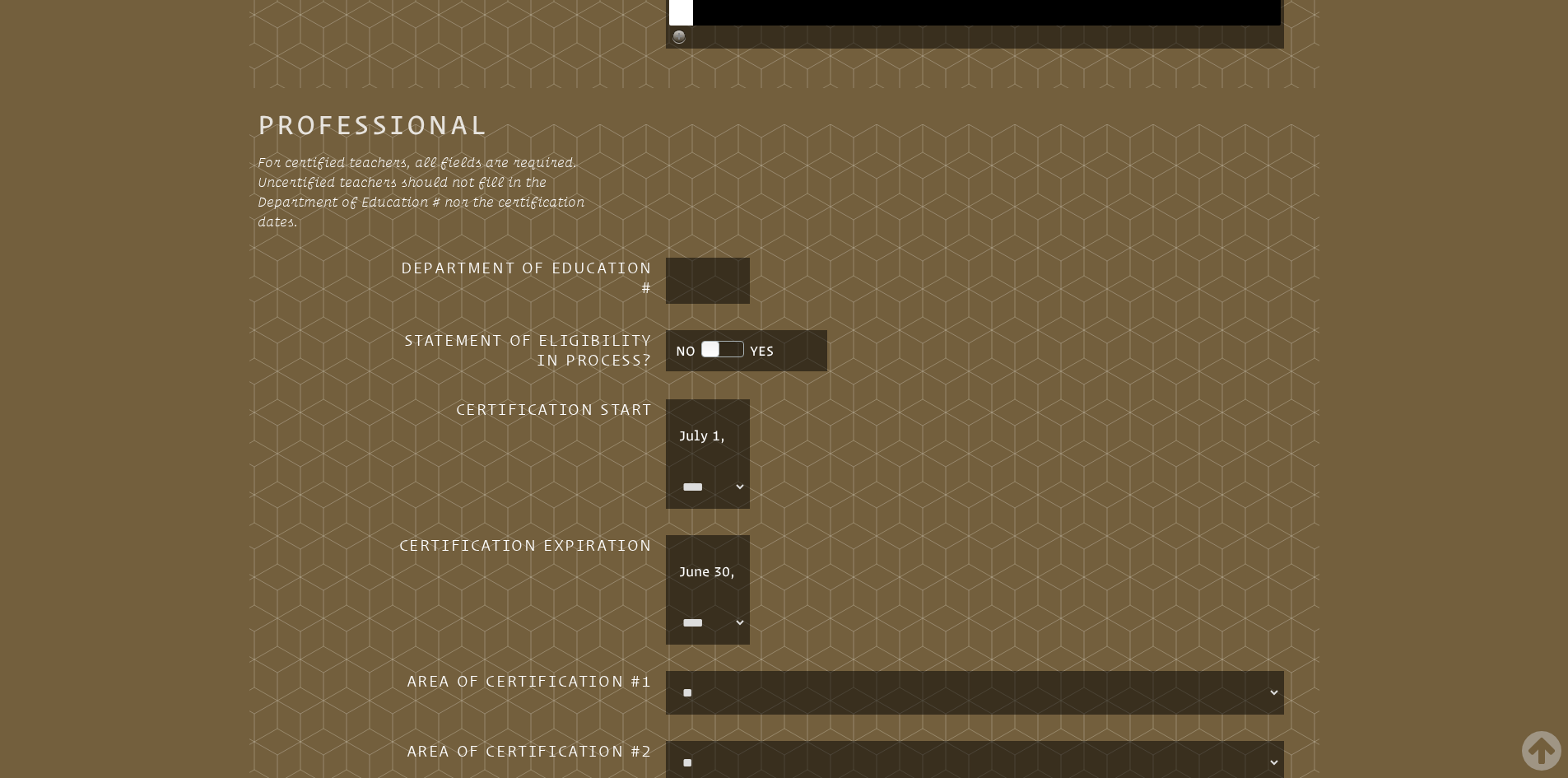 scroll, scrollTop: 1317, scrollLeft: 0, axis: vertical 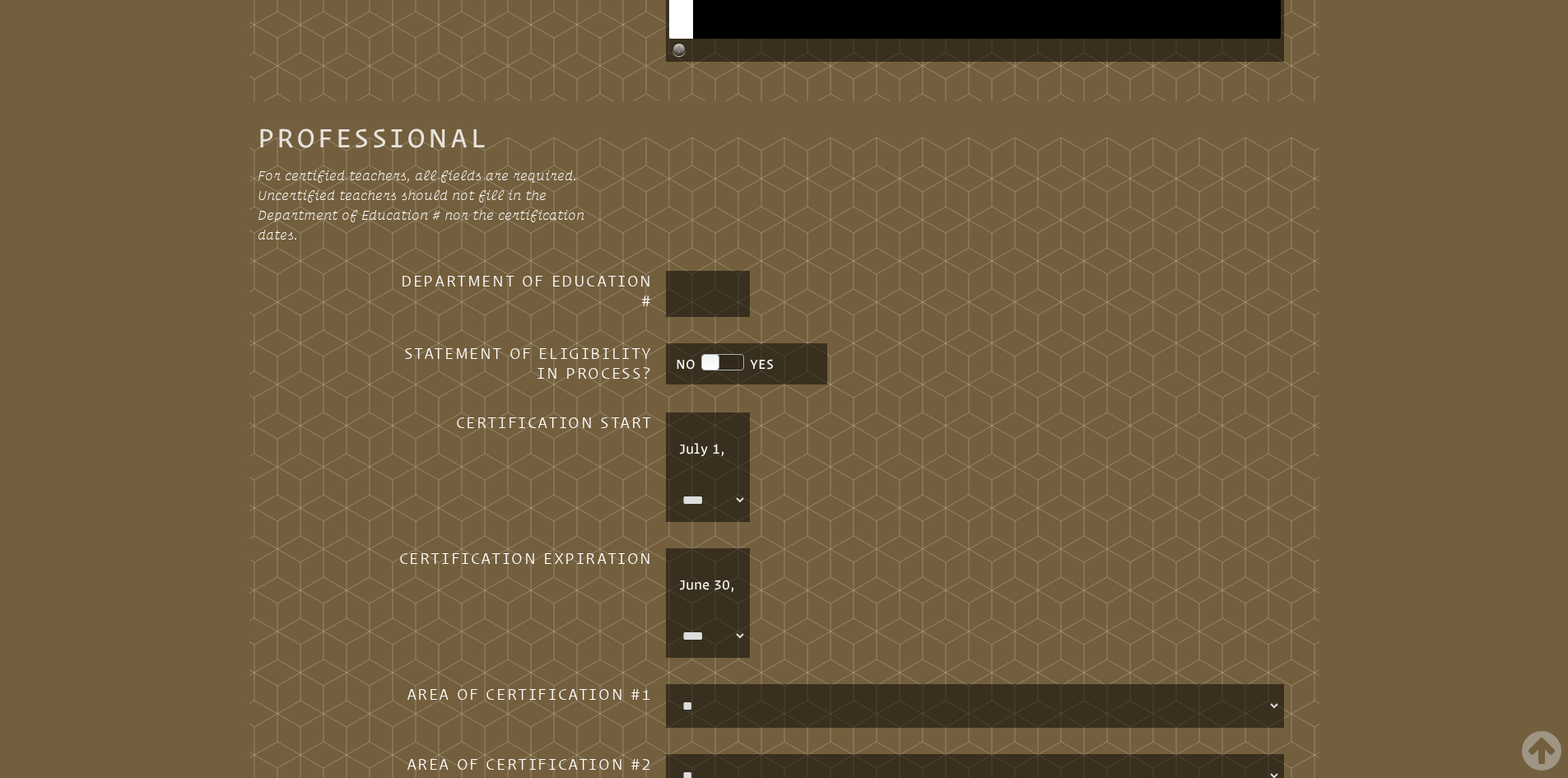 click on "July 1," at bounding box center (708, 449) 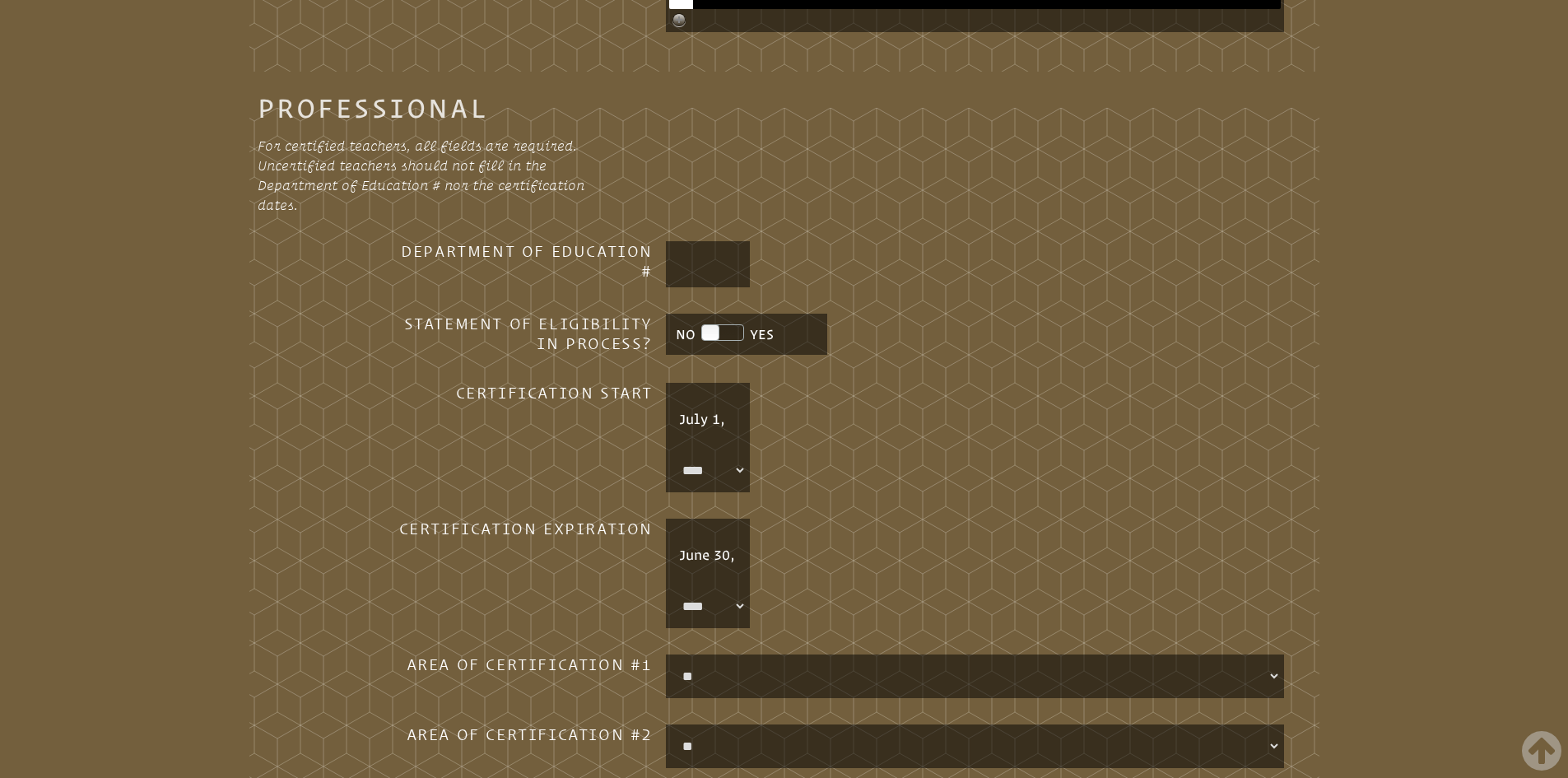 scroll, scrollTop: 1311, scrollLeft: 0, axis: vertical 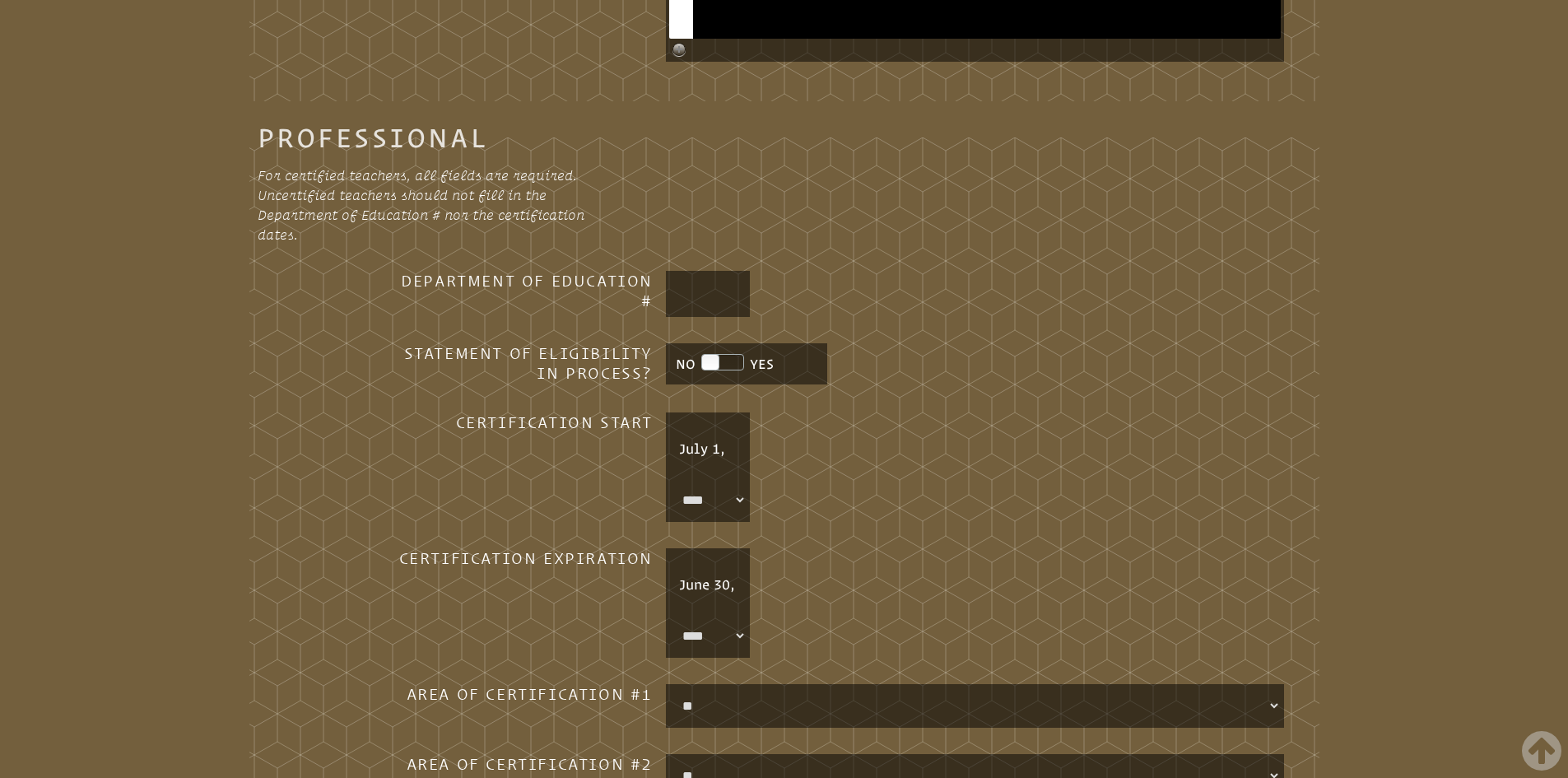 click on "[FIRST] [DATE]
*
[LAST]
****
****
****
****
****
****
****
****
****
****
****
**** **** **** **** **** **** ****" at bounding box center (975, 467) 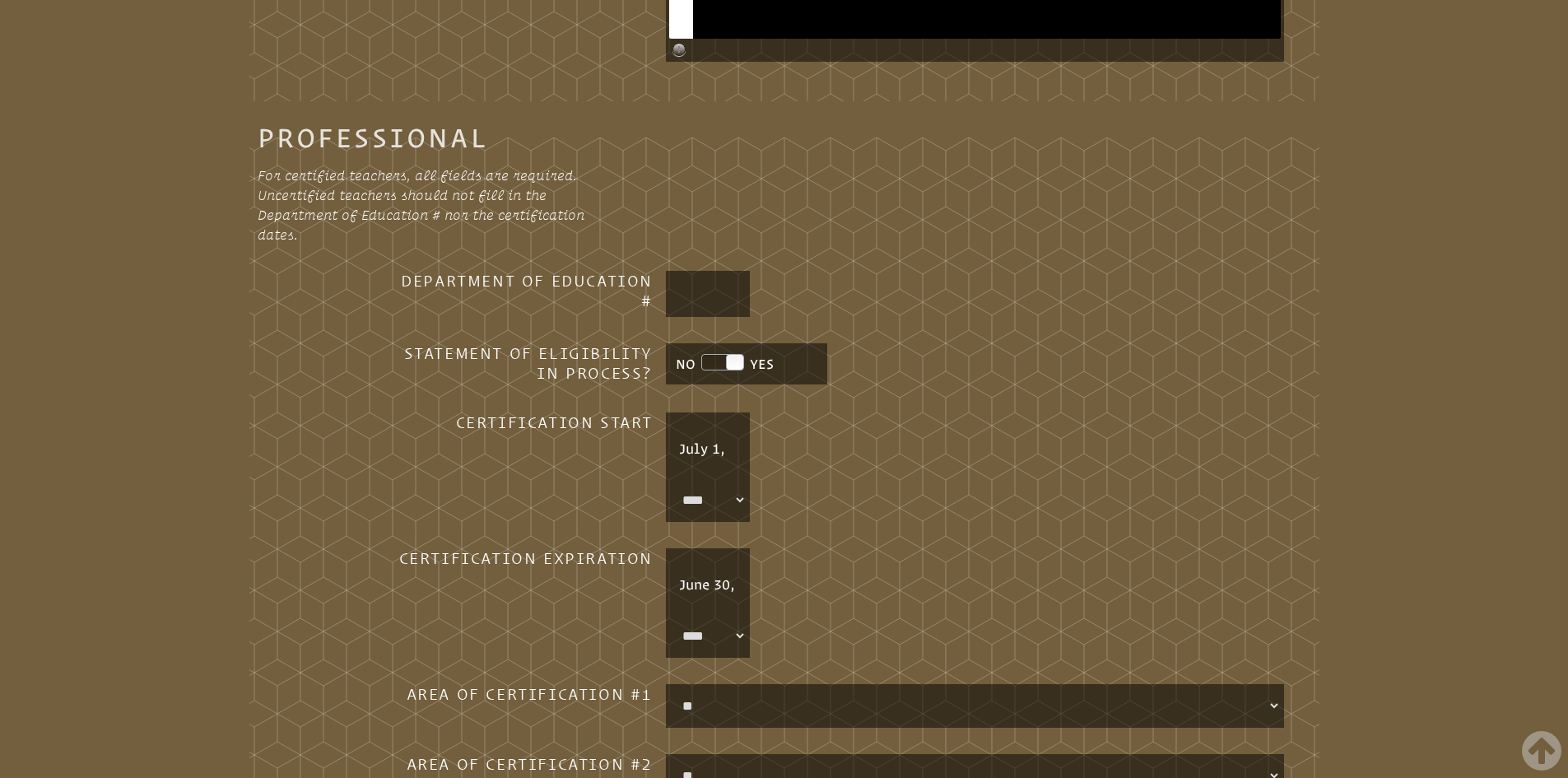click at bounding box center (708, 294) 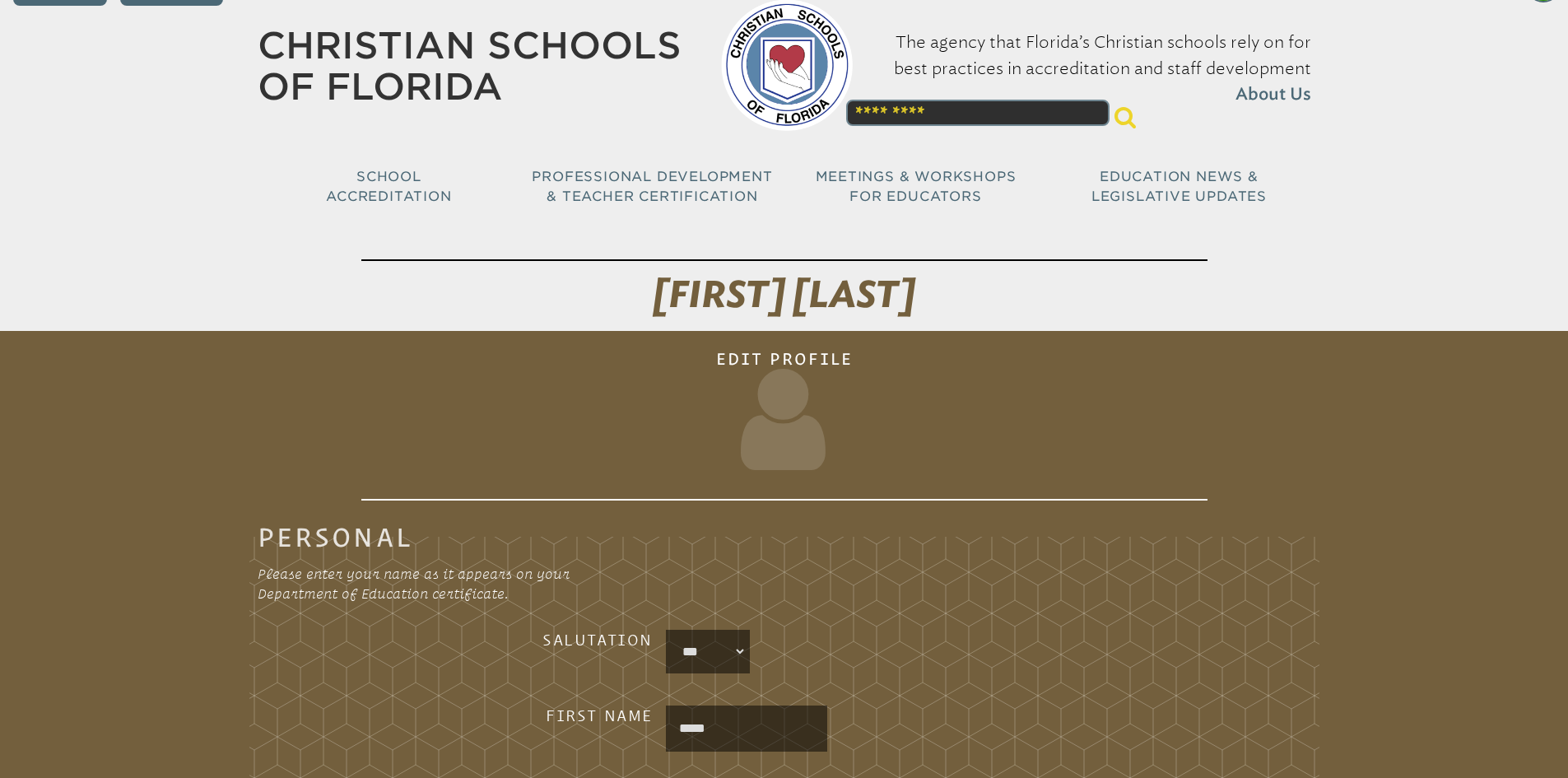 scroll, scrollTop: 0, scrollLeft: 0, axis: both 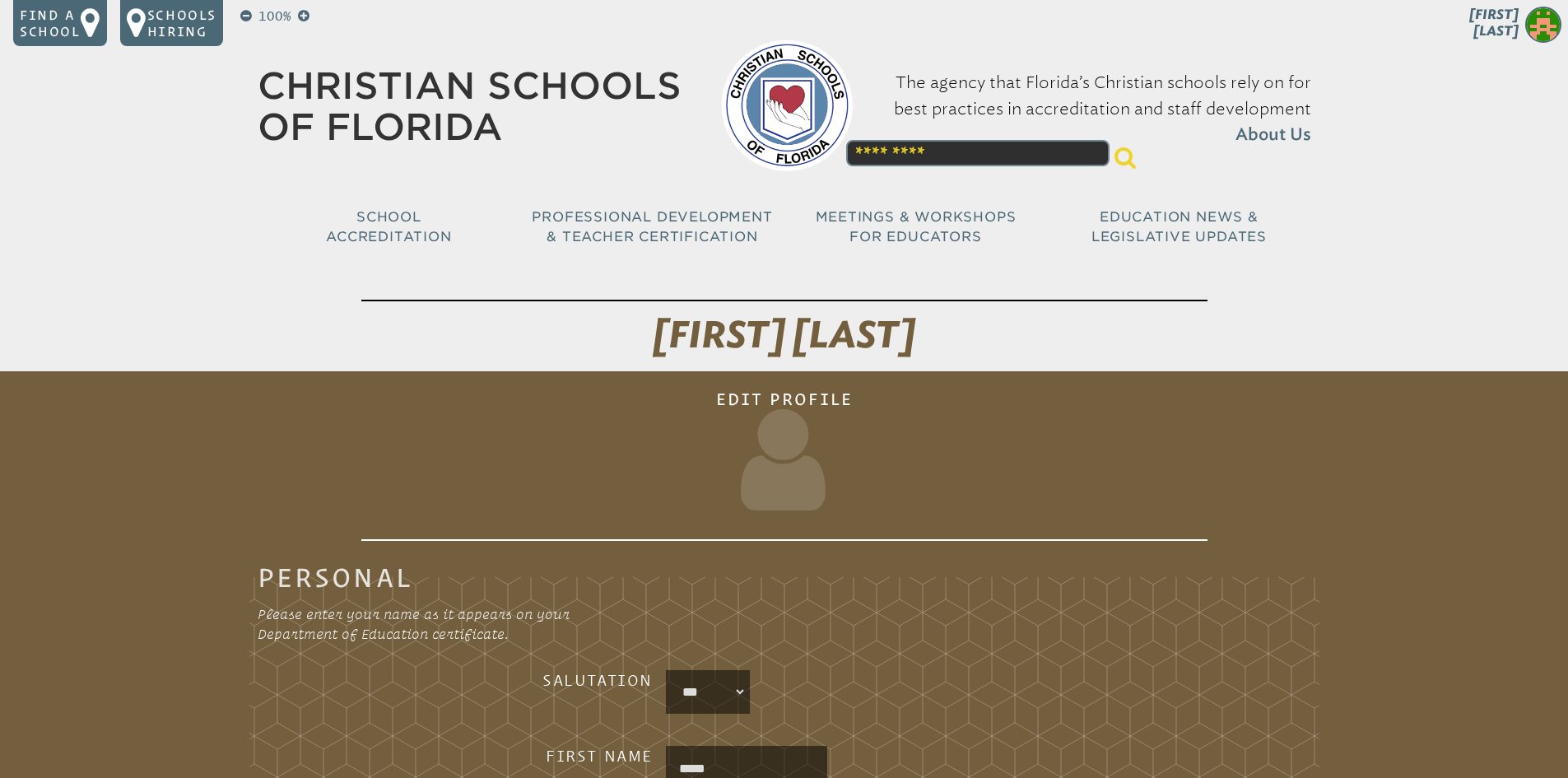 click on "Personal
Please enter your name as it appears on your Department of Education certificate.
Salutation
[SALUTATION]
[FIRST]
[MIDDLE]
[LAST]
First Name
[FIRST]
Middle Name
[MIDDLE]
Last Name
[LAST]" at bounding box center [784, 813] 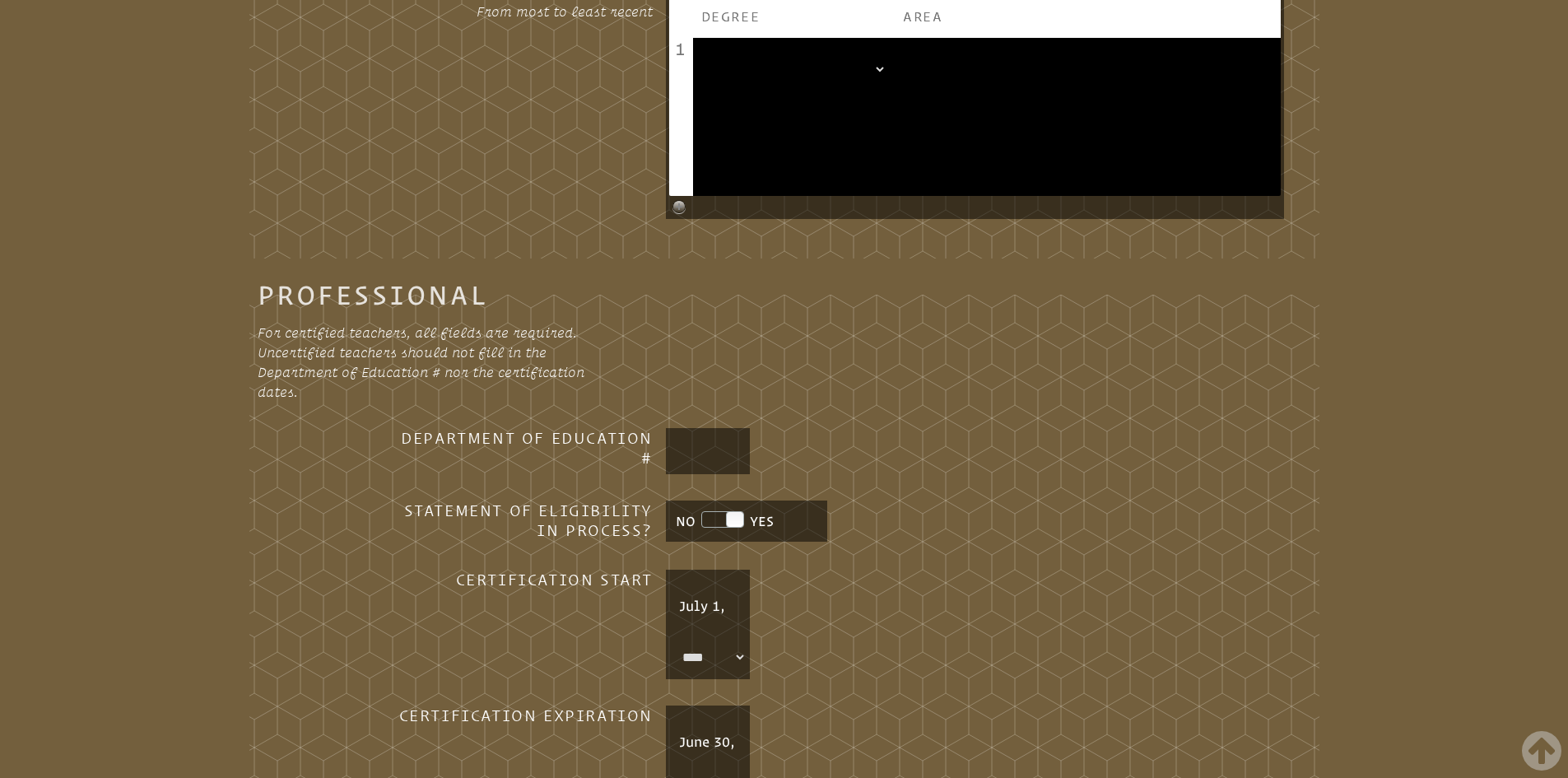 scroll, scrollTop: 1235, scrollLeft: 0, axis: vertical 